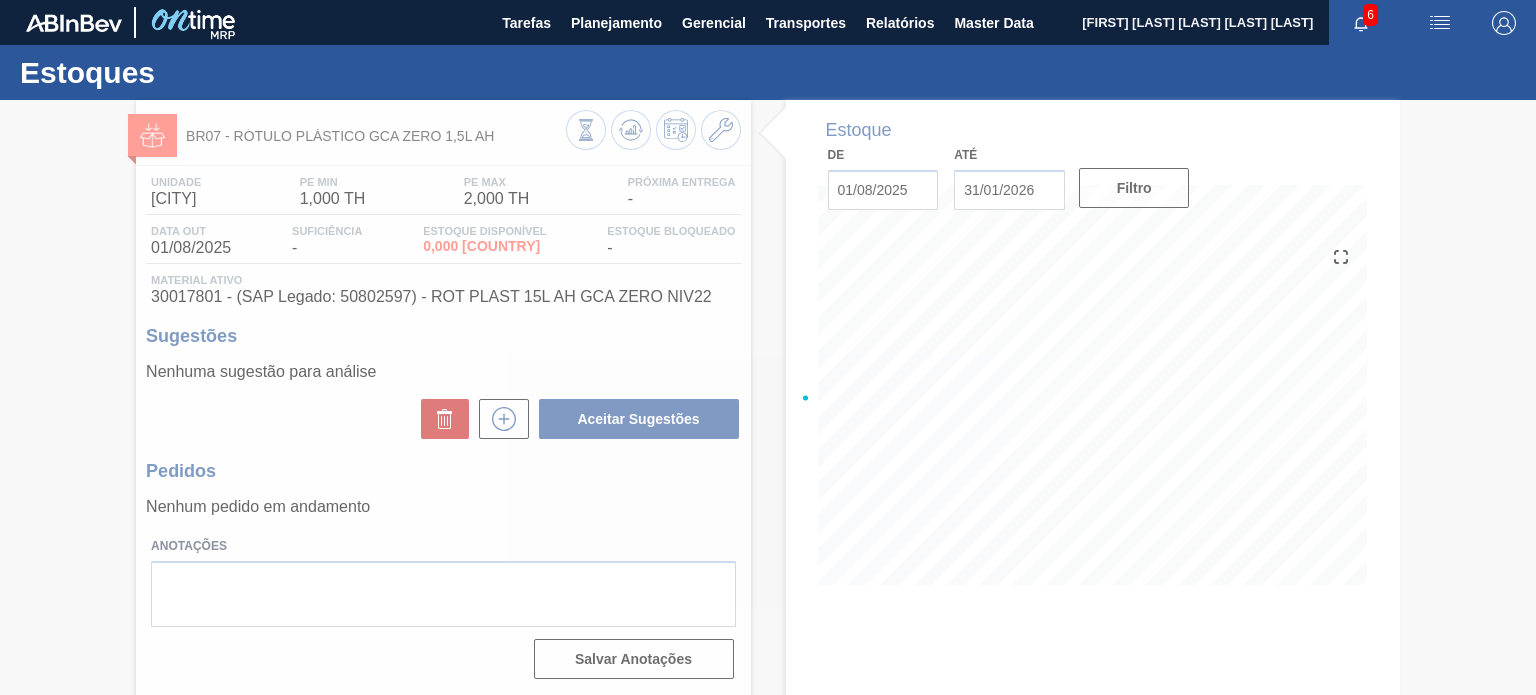 scroll, scrollTop: 0, scrollLeft: 0, axis: both 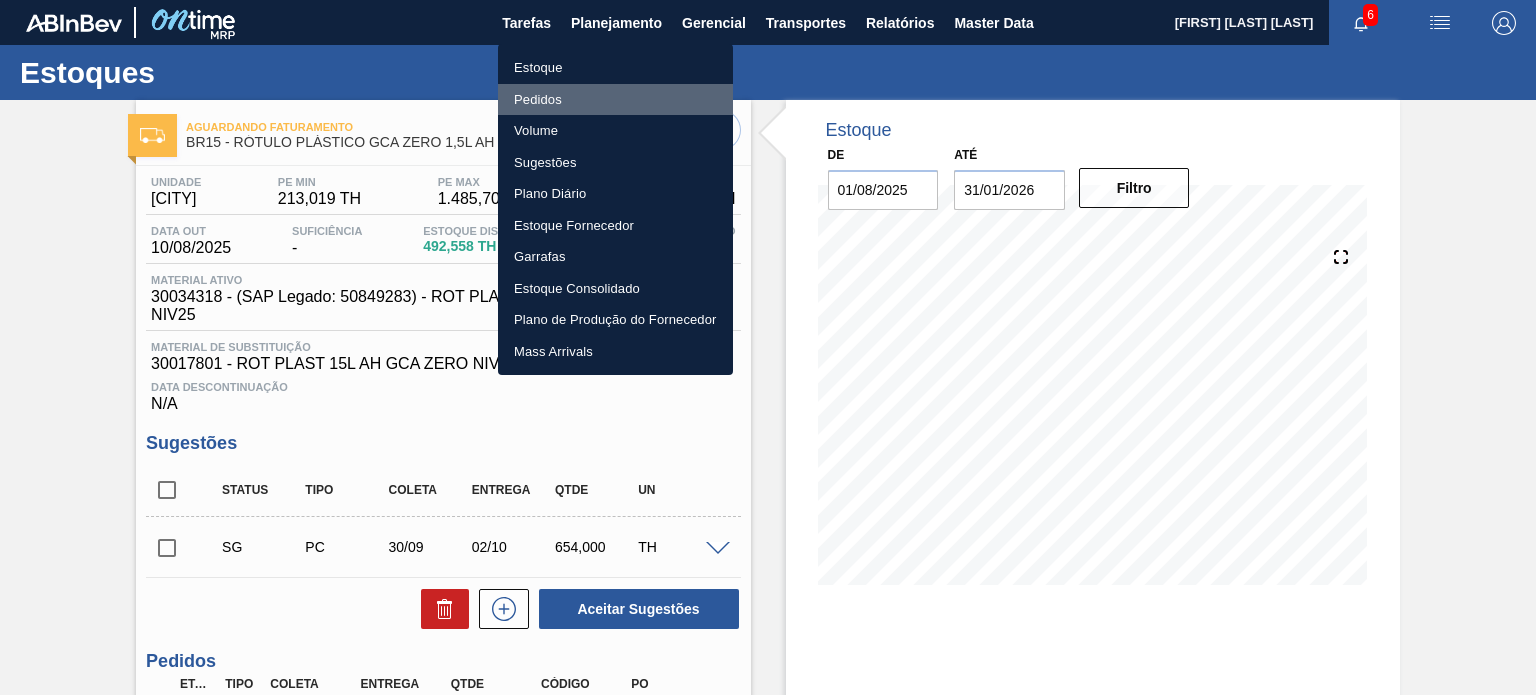 click on "Pedidos" at bounding box center [615, 100] 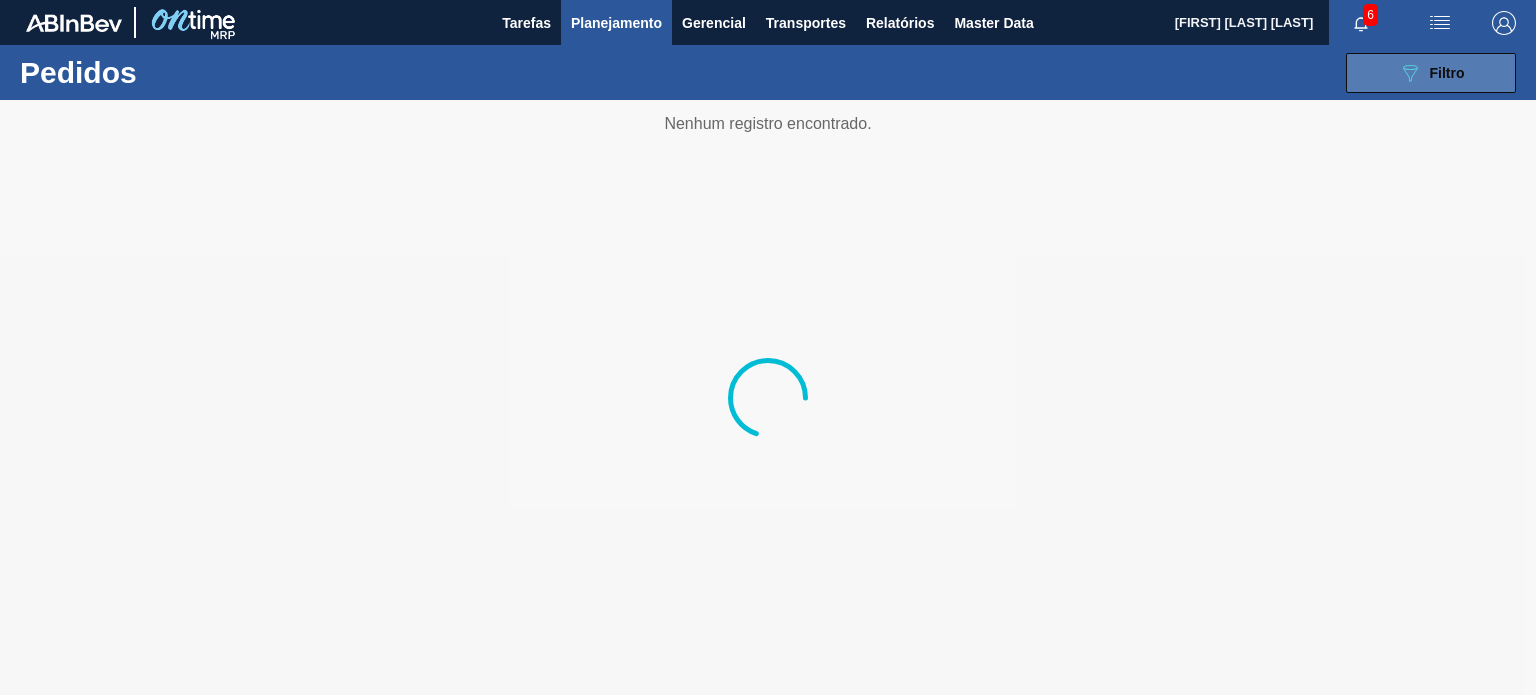 click on "089F7B8B-B2A5-4AFE-B5C0-19BA573D28AC Filtro" at bounding box center (1431, 73) 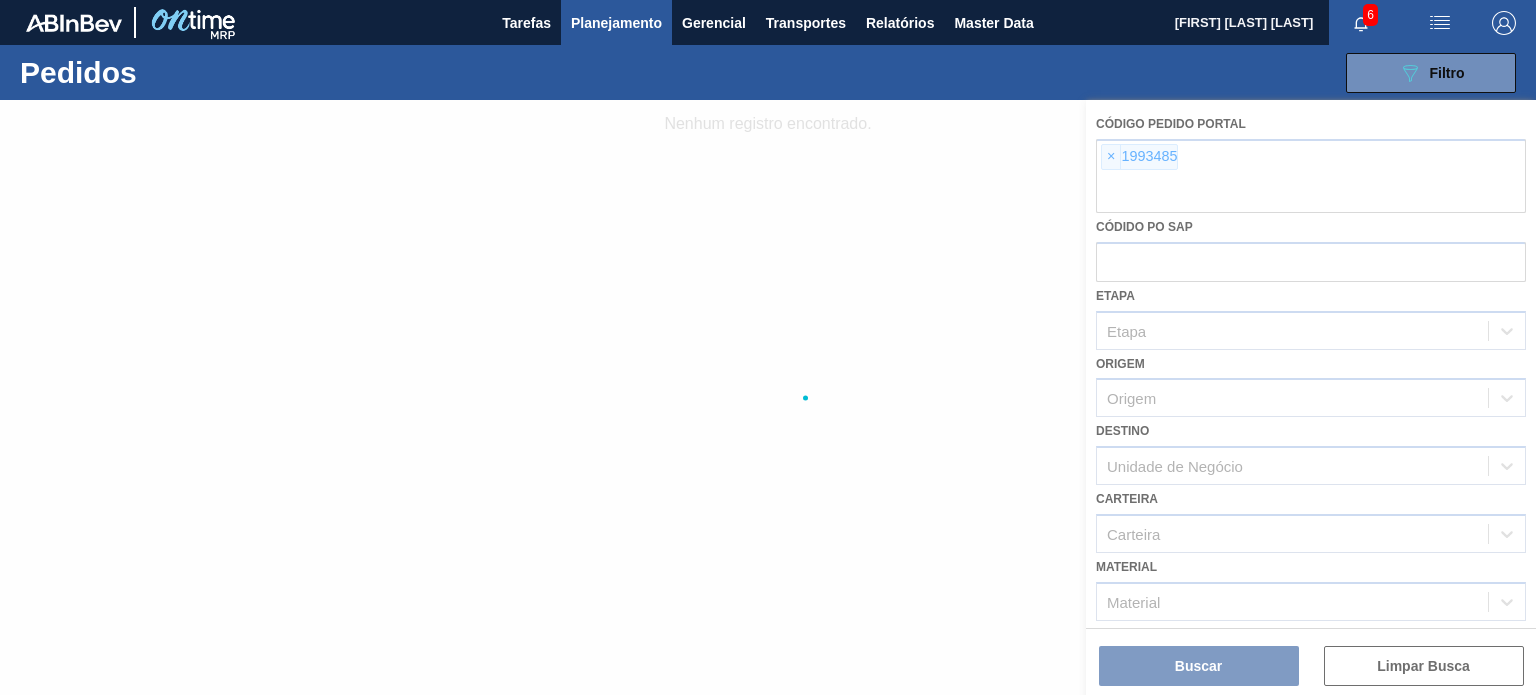 click at bounding box center (768, 397) 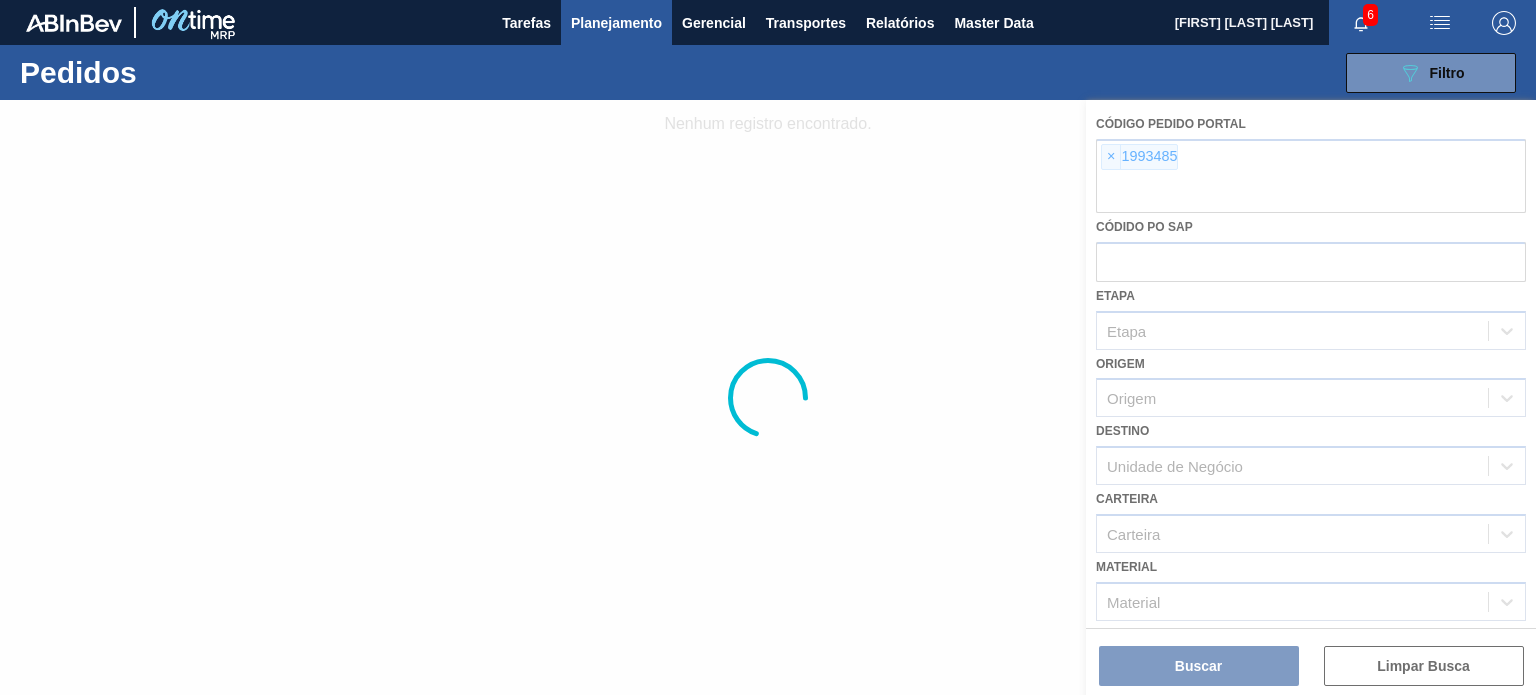 click at bounding box center (768, 397) 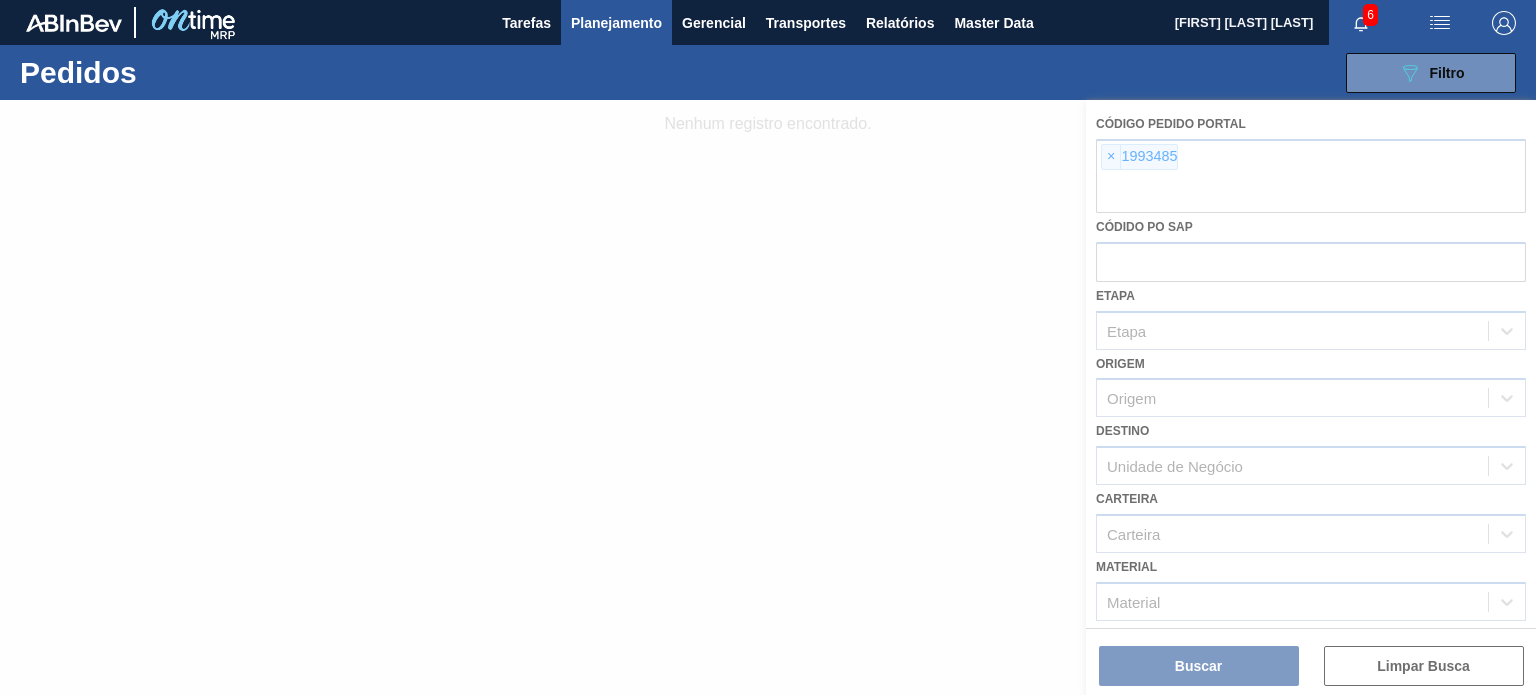 click at bounding box center (768, 397) 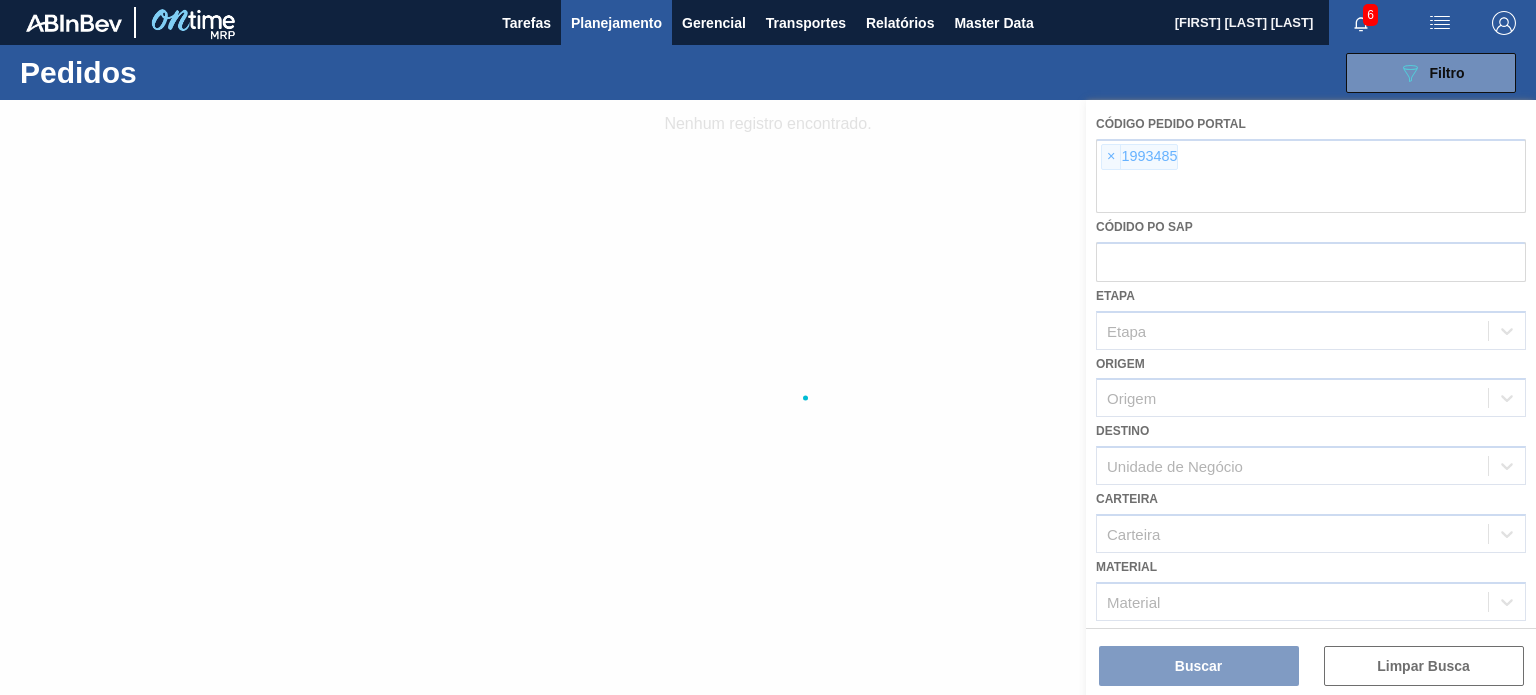 click at bounding box center [768, 397] 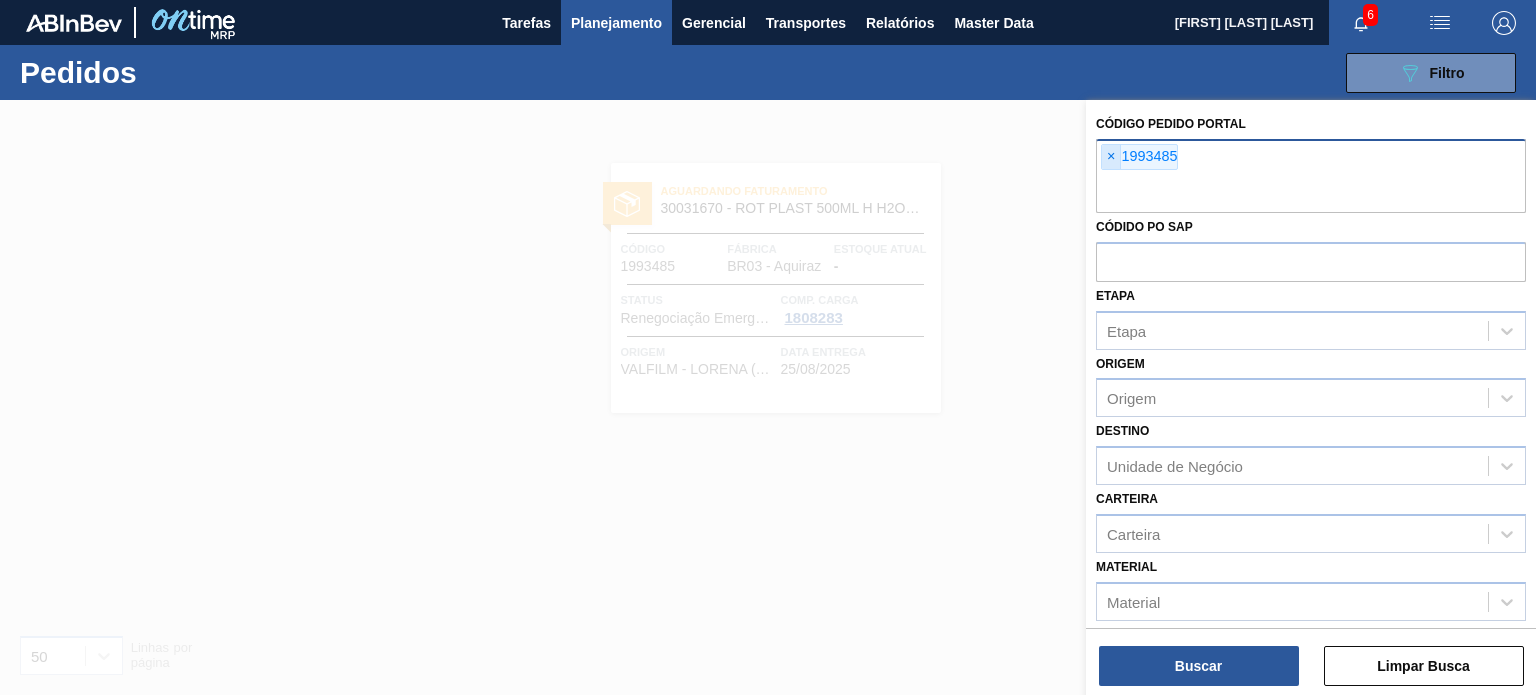 click on "×" at bounding box center [1111, 157] 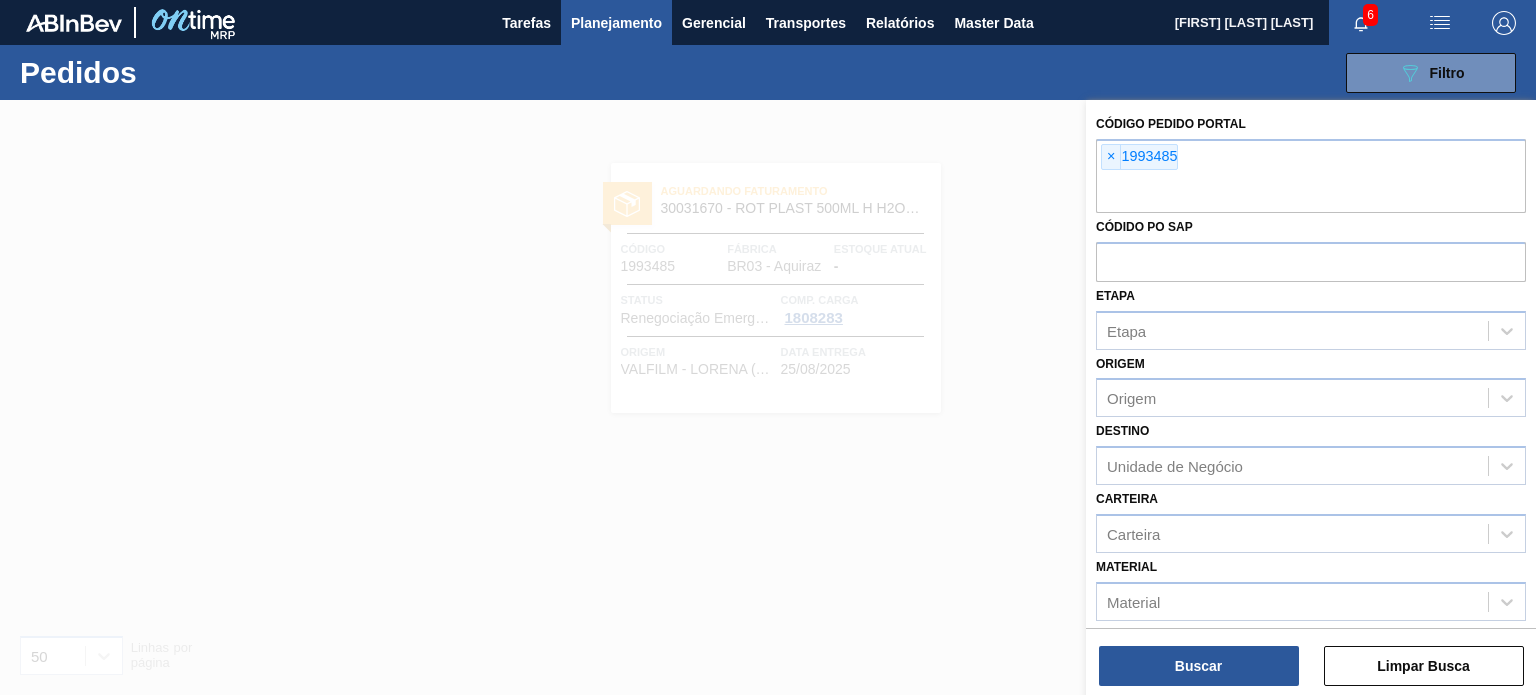 paste on "1998370" 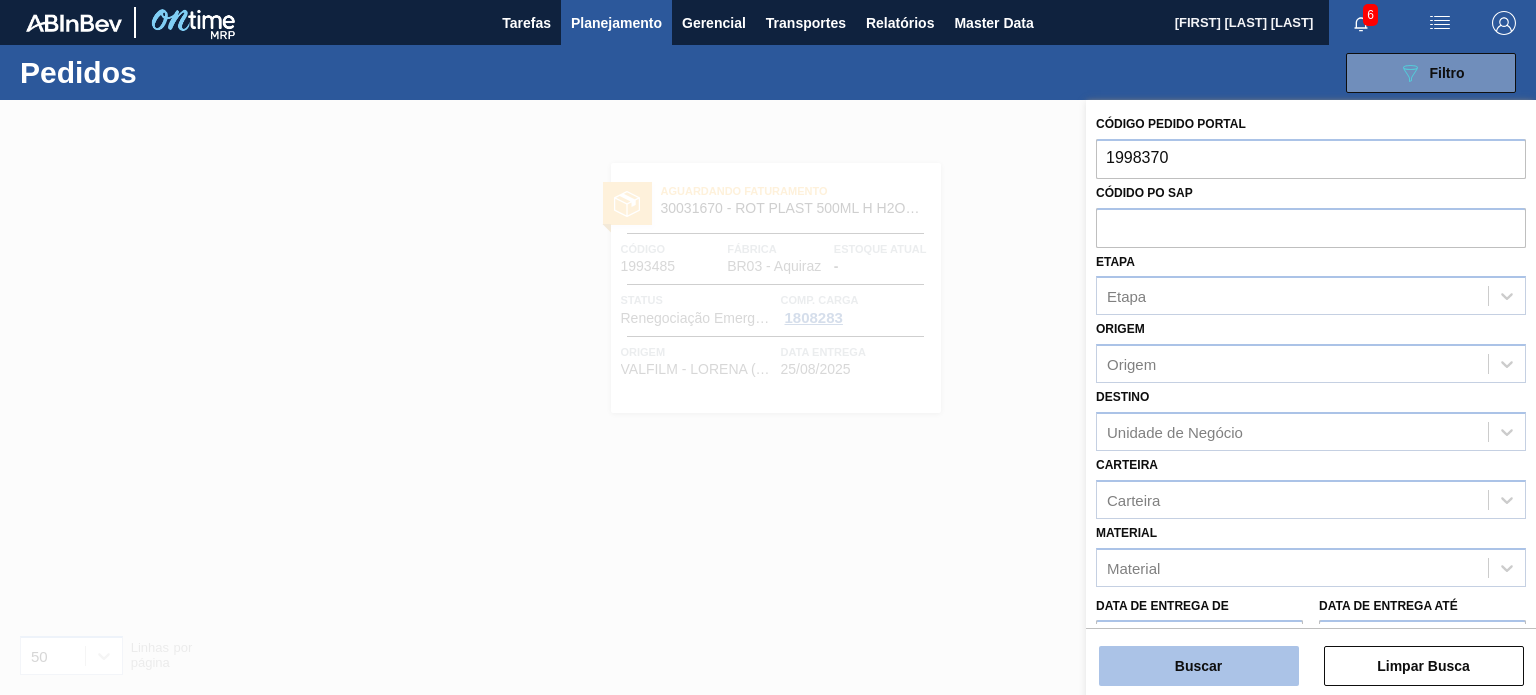 type on "1998370" 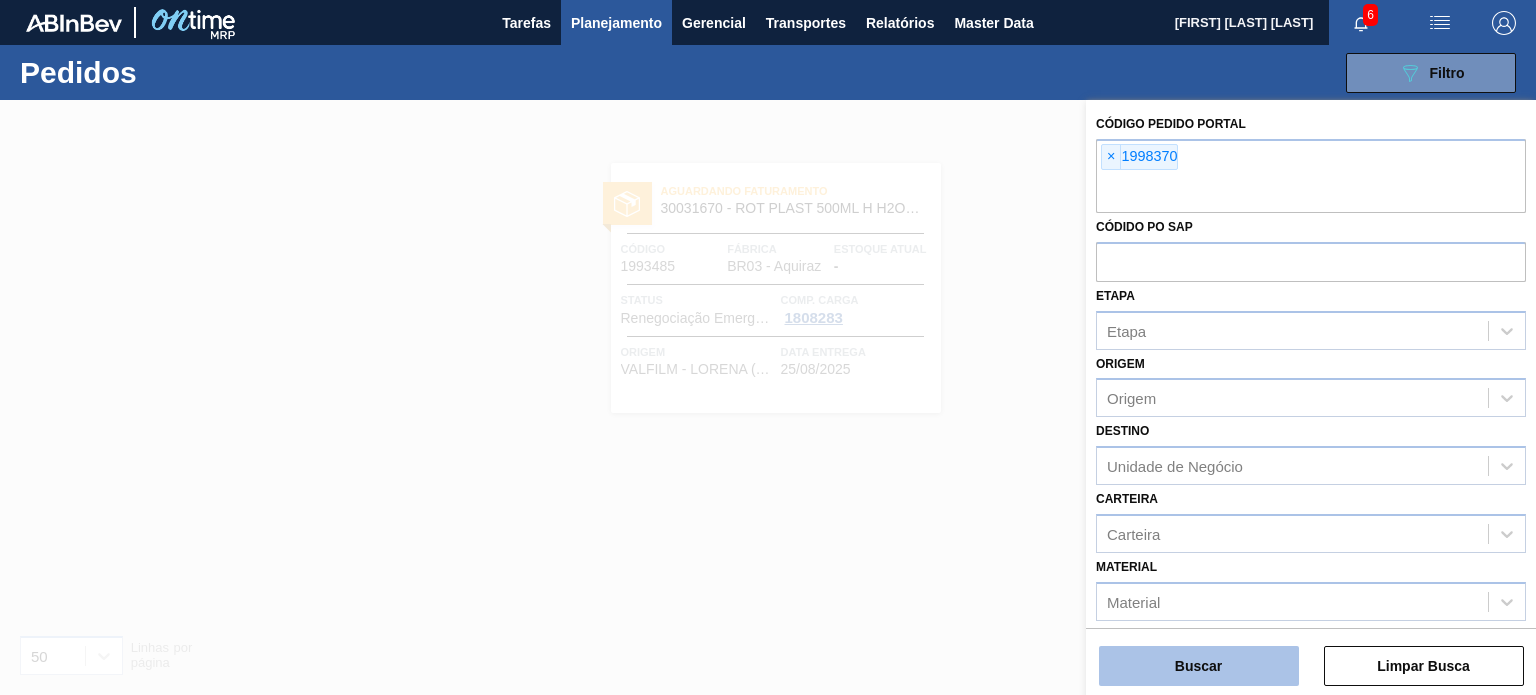 click on "Buscar" at bounding box center [1199, 666] 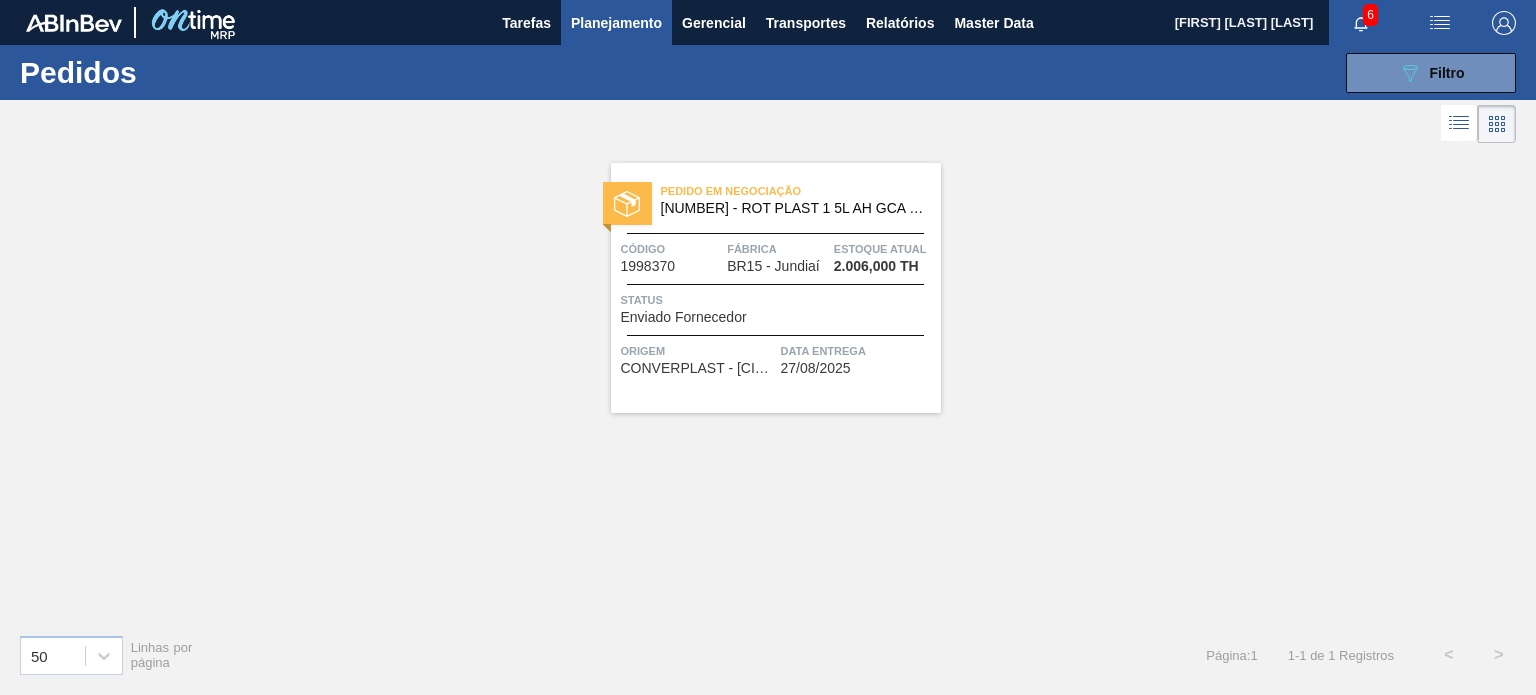 click on "Planejamento" at bounding box center (616, 23) 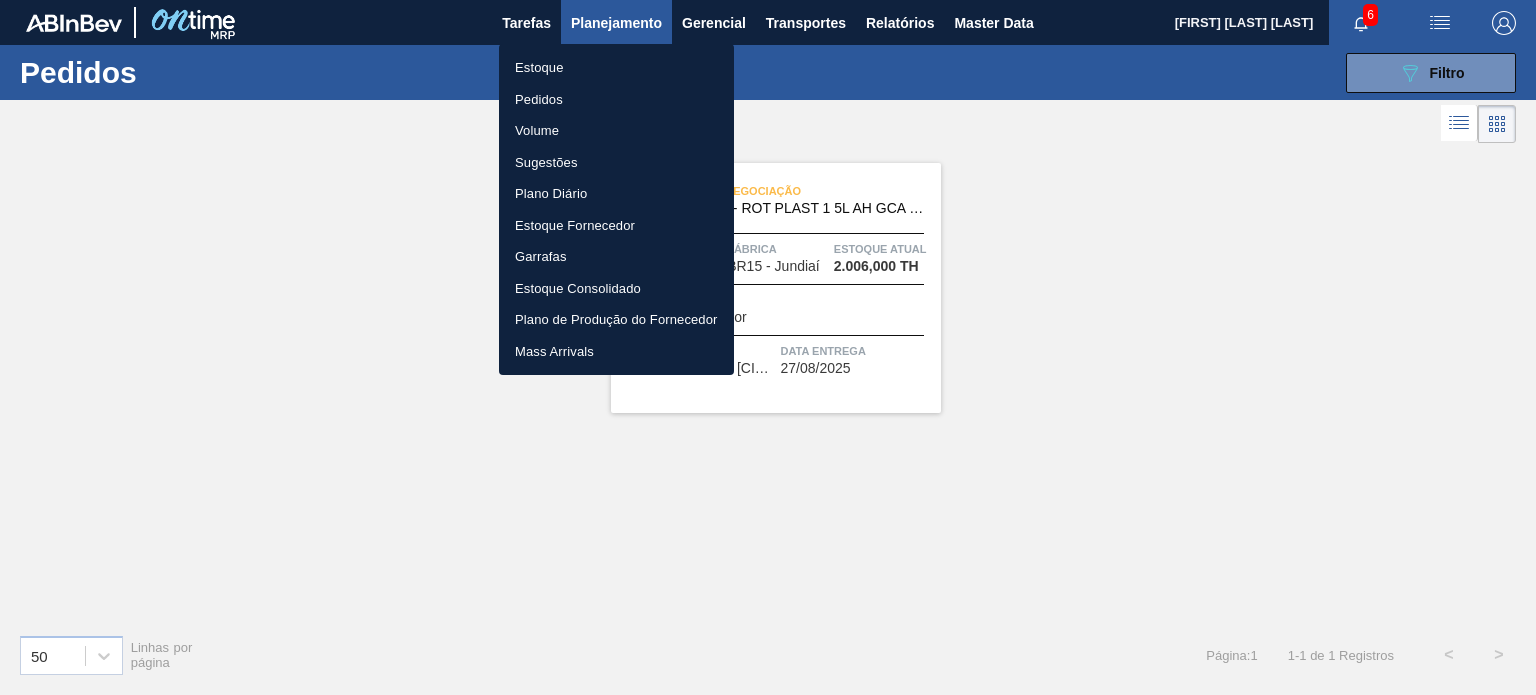 click on "Estoque Pedidos Volume Sugestões Plano Diário Estoque Fornecedor Garrafas Estoque Consolidado  Plano de Produção do Fornecedor Mass Arrivals" at bounding box center (616, 209) 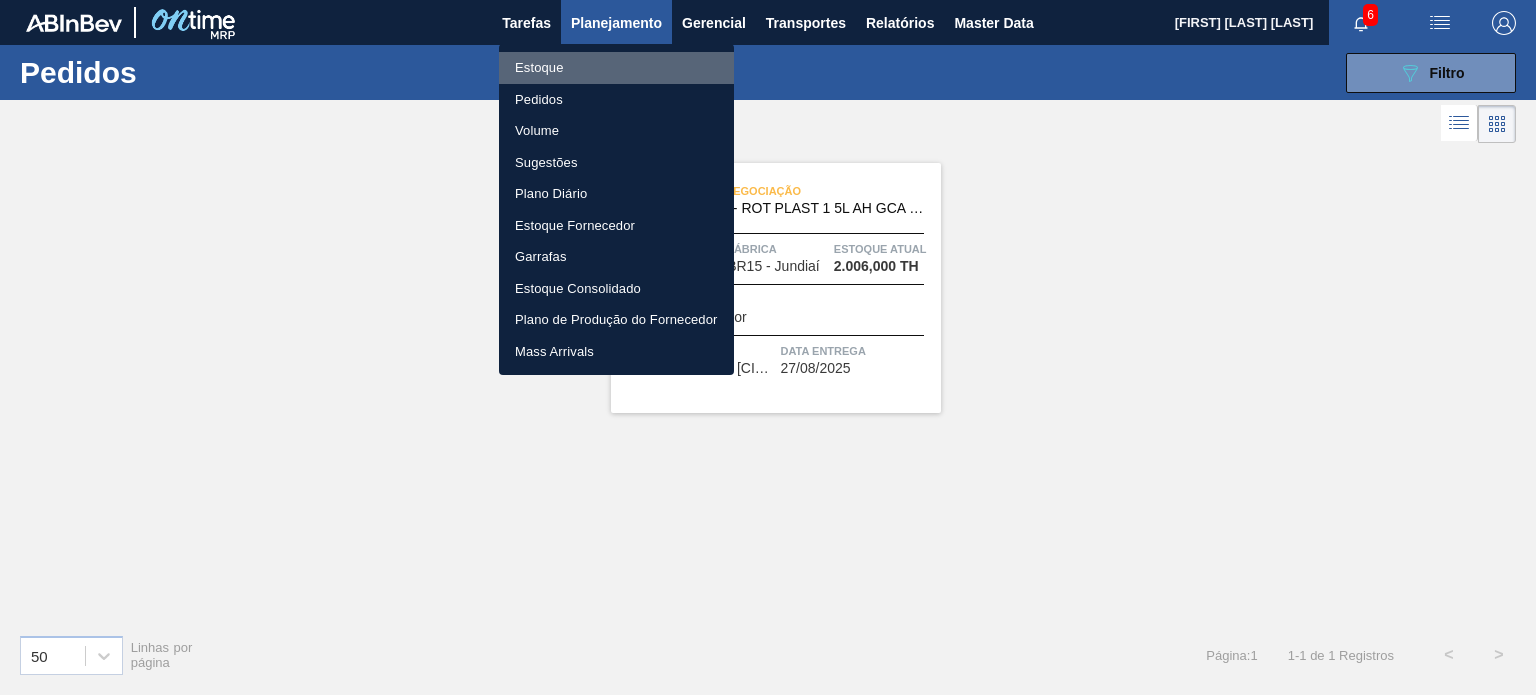 click on "Estoque" at bounding box center [616, 68] 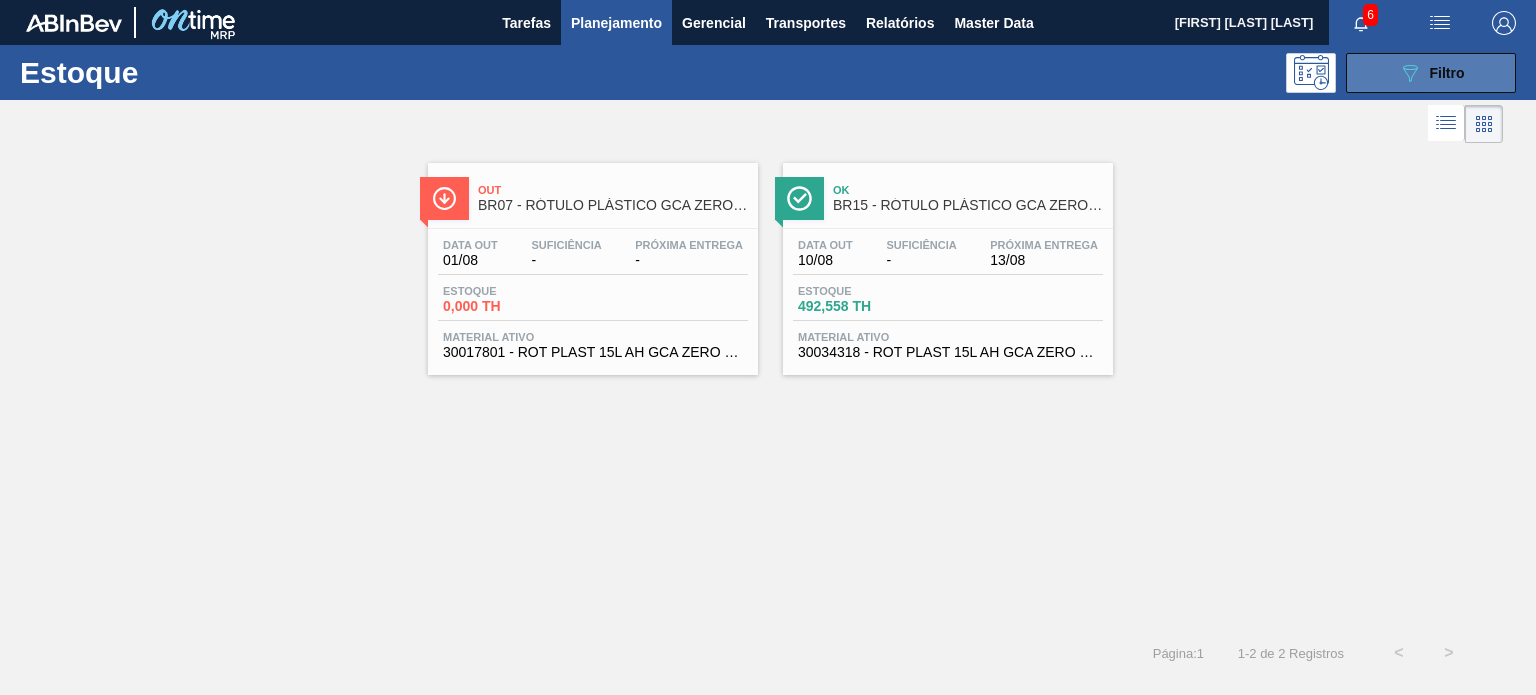 click on "089F7B8B-B2A5-4AFE-B5C0-19BA573D28AC Filtro" at bounding box center [1431, 73] 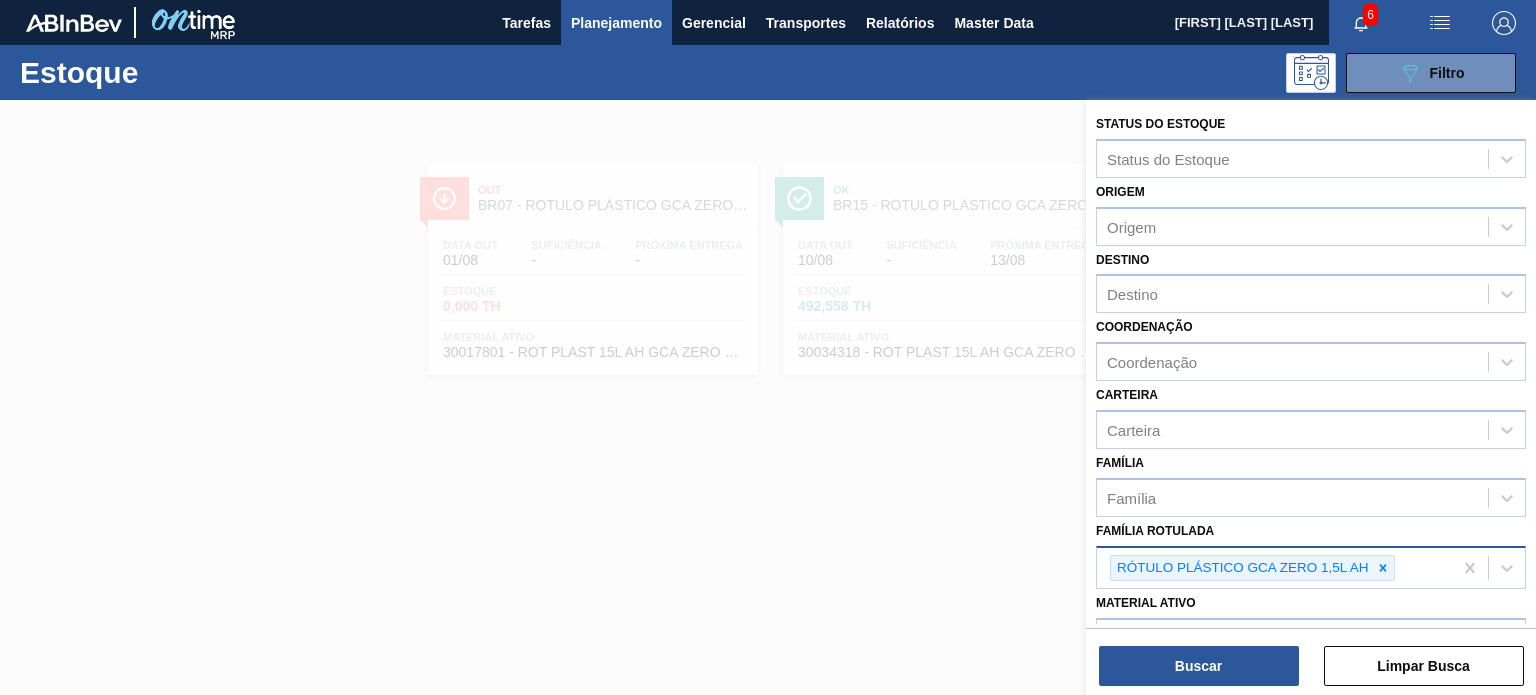 click 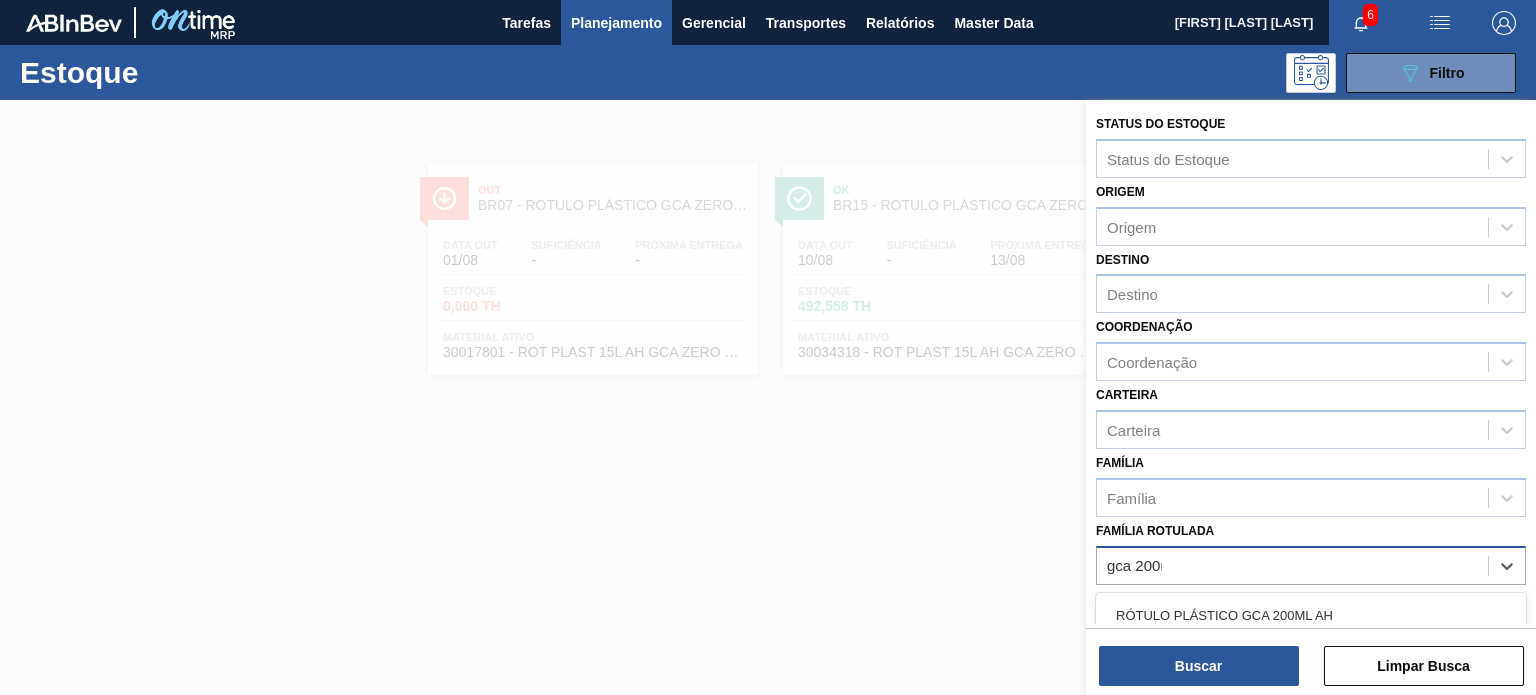 type on "gca 200ml" 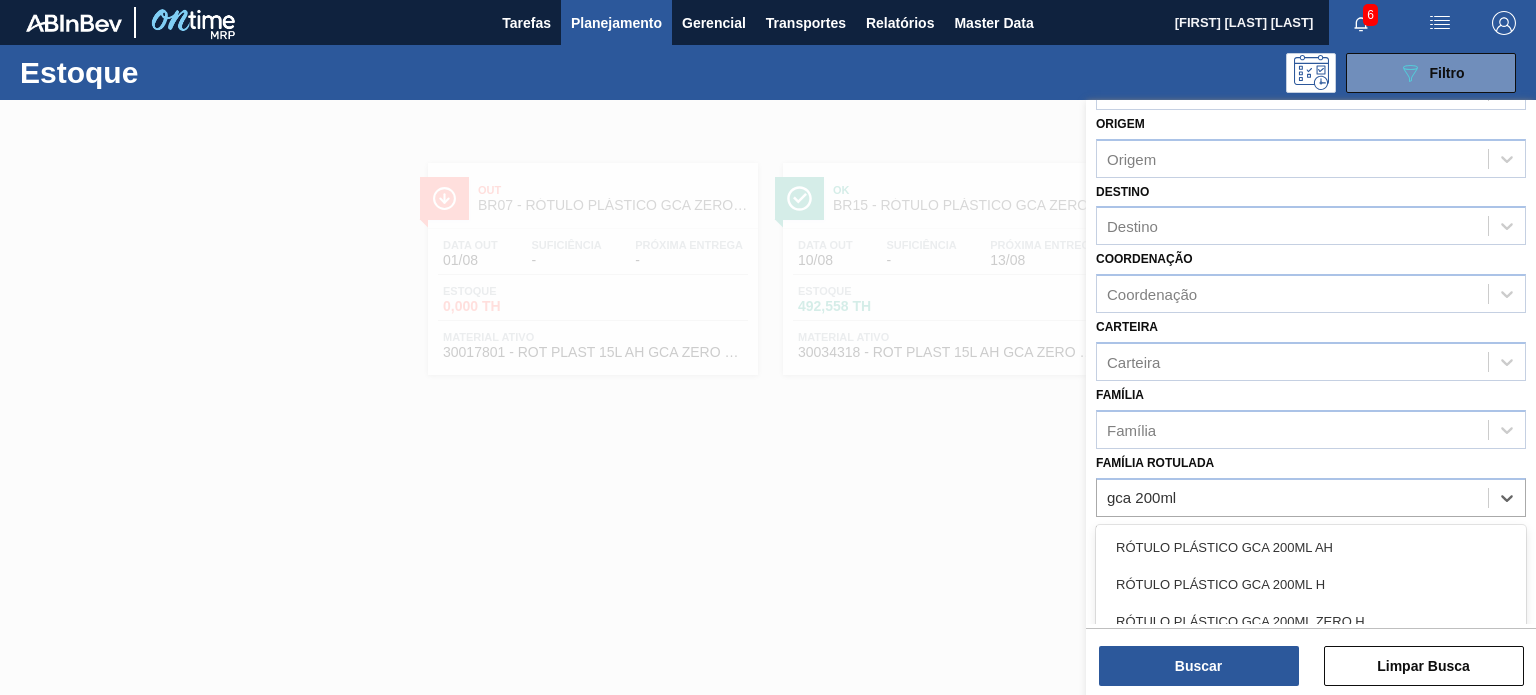 scroll, scrollTop: 100, scrollLeft: 0, axis: vertical 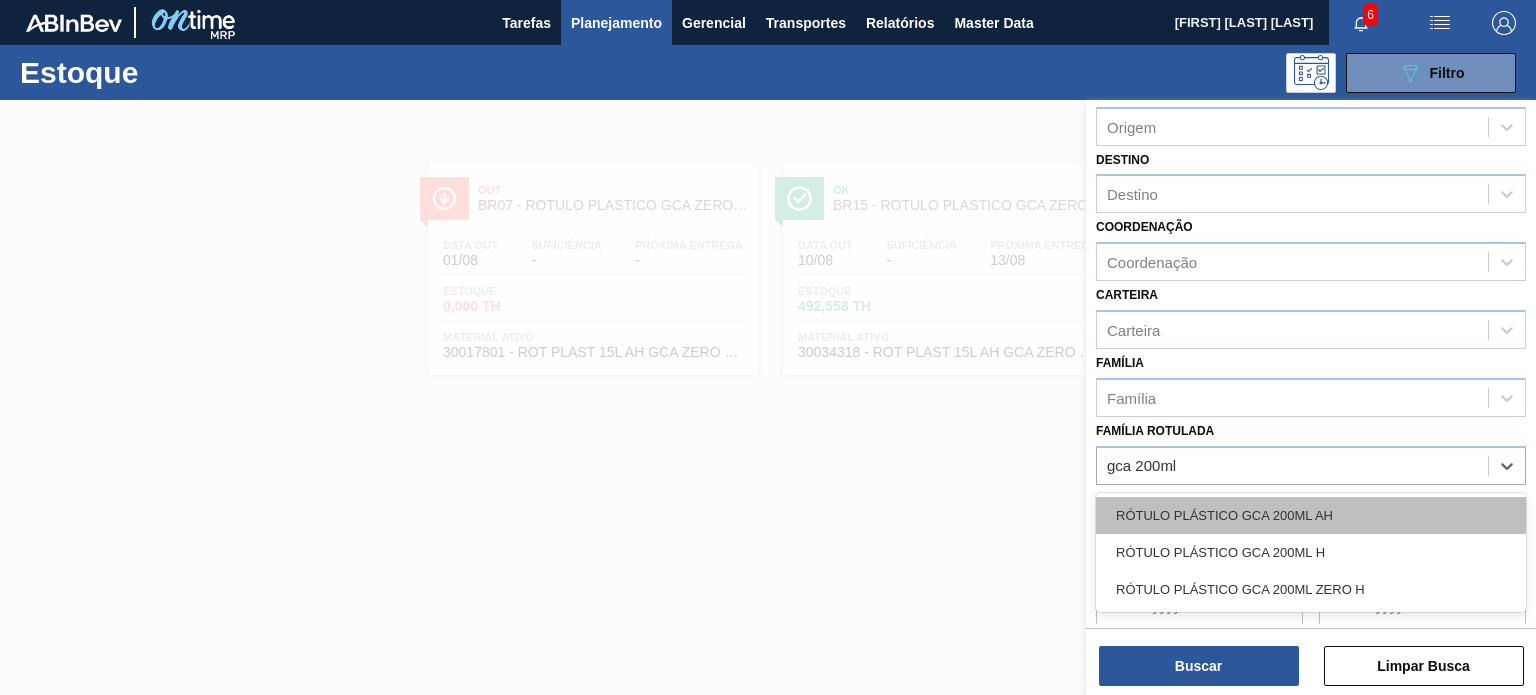 click on "RÓTULO PLÁSTICO GCA 200ML AH" at bounding box center (1311, 515) 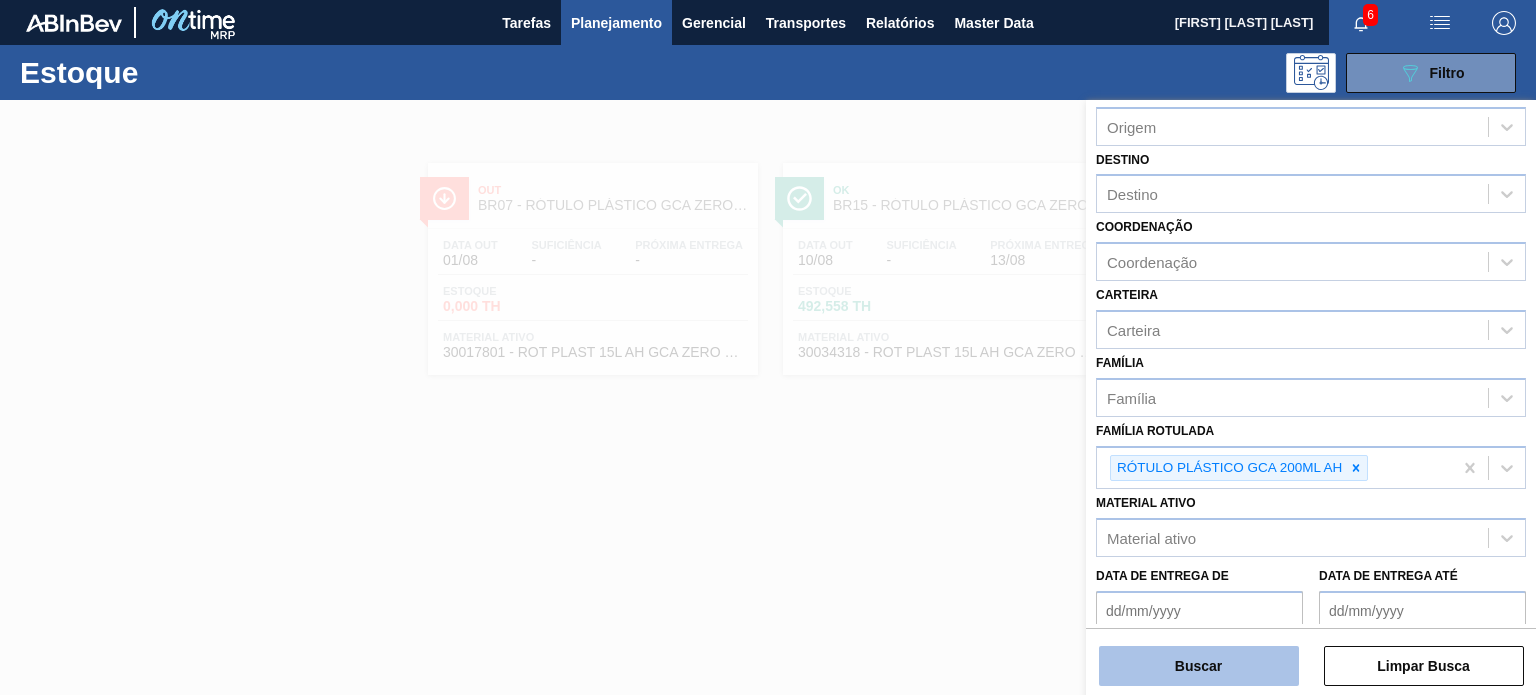 click on "Buscar" at bounding box center (1199, 666) 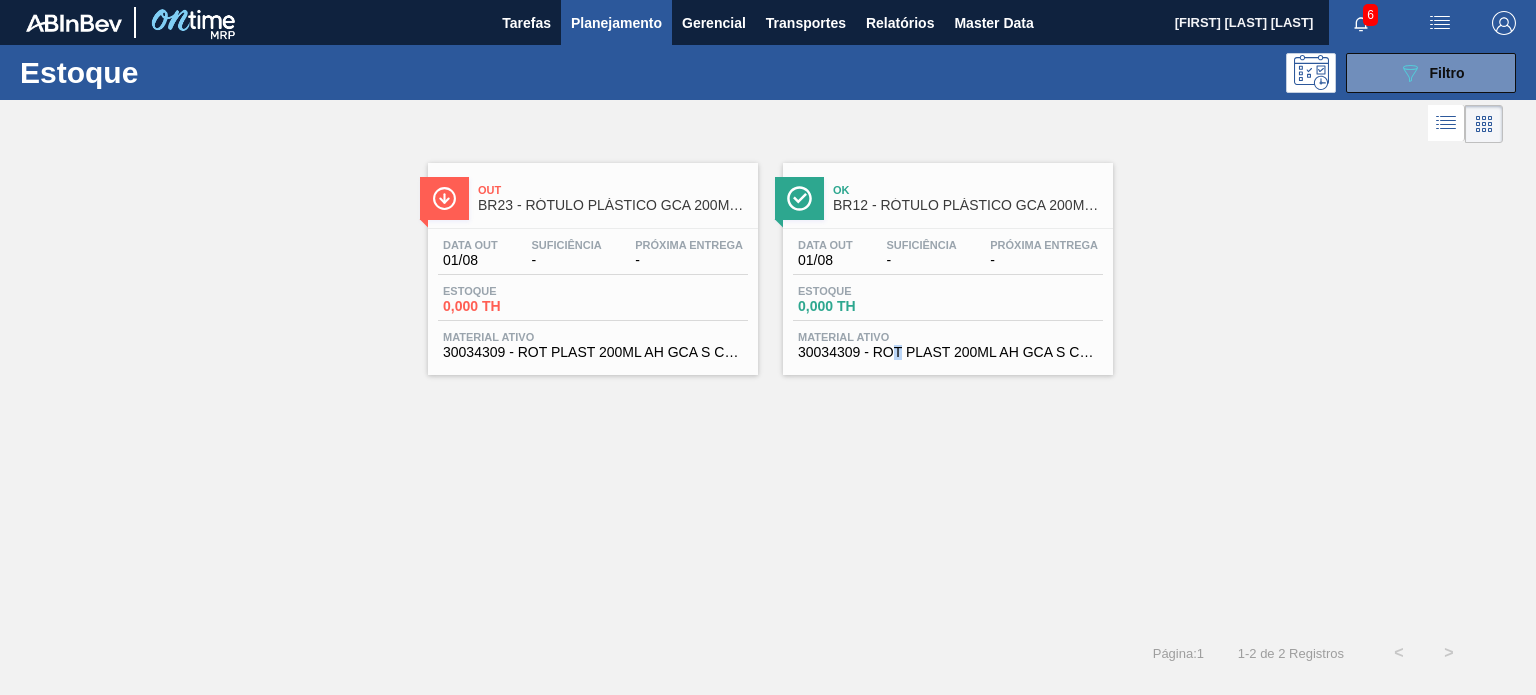 click on "Out BR23 - RÓTULO PLÁSTICO GCA 200ML AH Data out 01/08 Suficiência - Próxima Entrega - Estoque 0,000 TH Material ativo 30034309 - ROT PLAST 200ML AH GCA S CL NIV25 Ok BR12 - RÓTULO PLÁSTICO GCA 200ML AH Data out 01/08 Suficiência - Próxima Entrega - Estoque 0,000 TH Material ativo 30034309 - ROT PLAST 200ML AH GCA S CL NIV25" at bounding box center [768, 388] 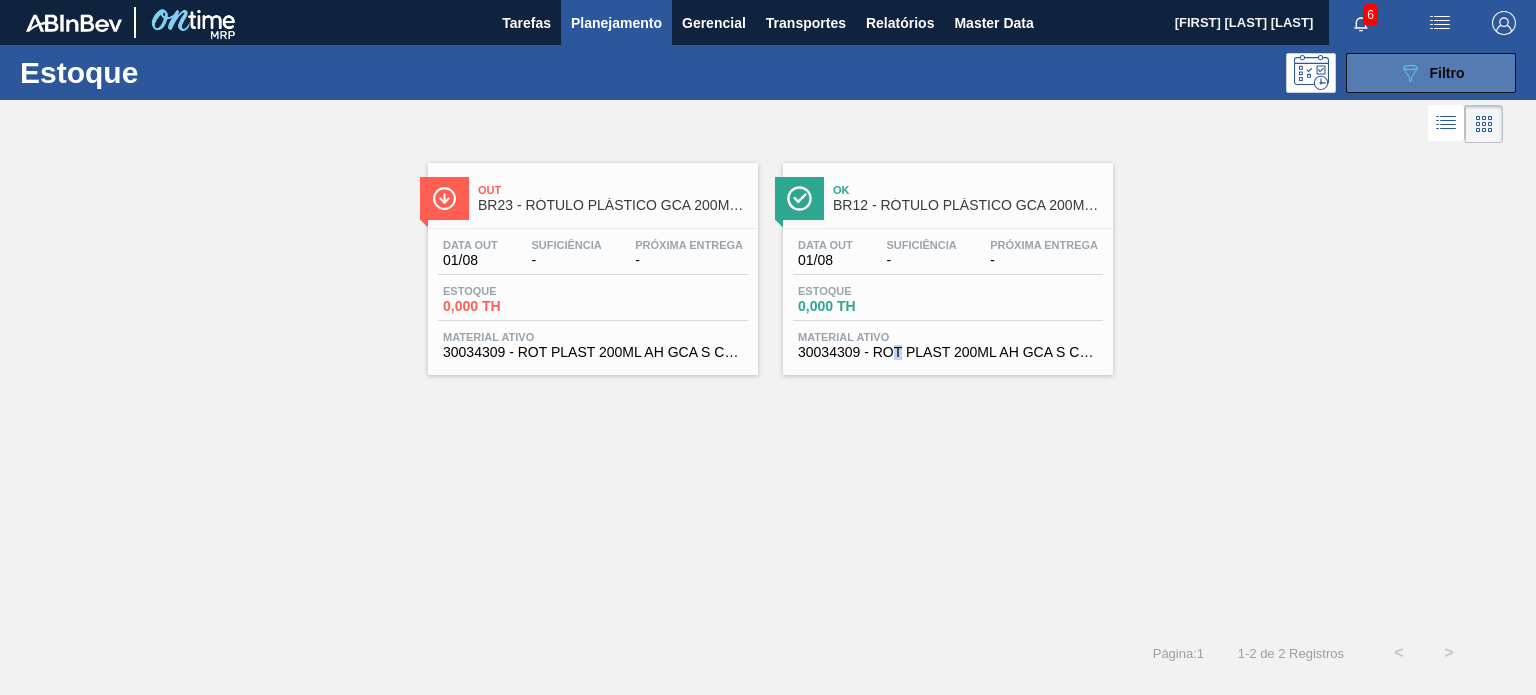 click on "089F7B8B-B2A5-4AFE-B5C0-19BA573D28AC" 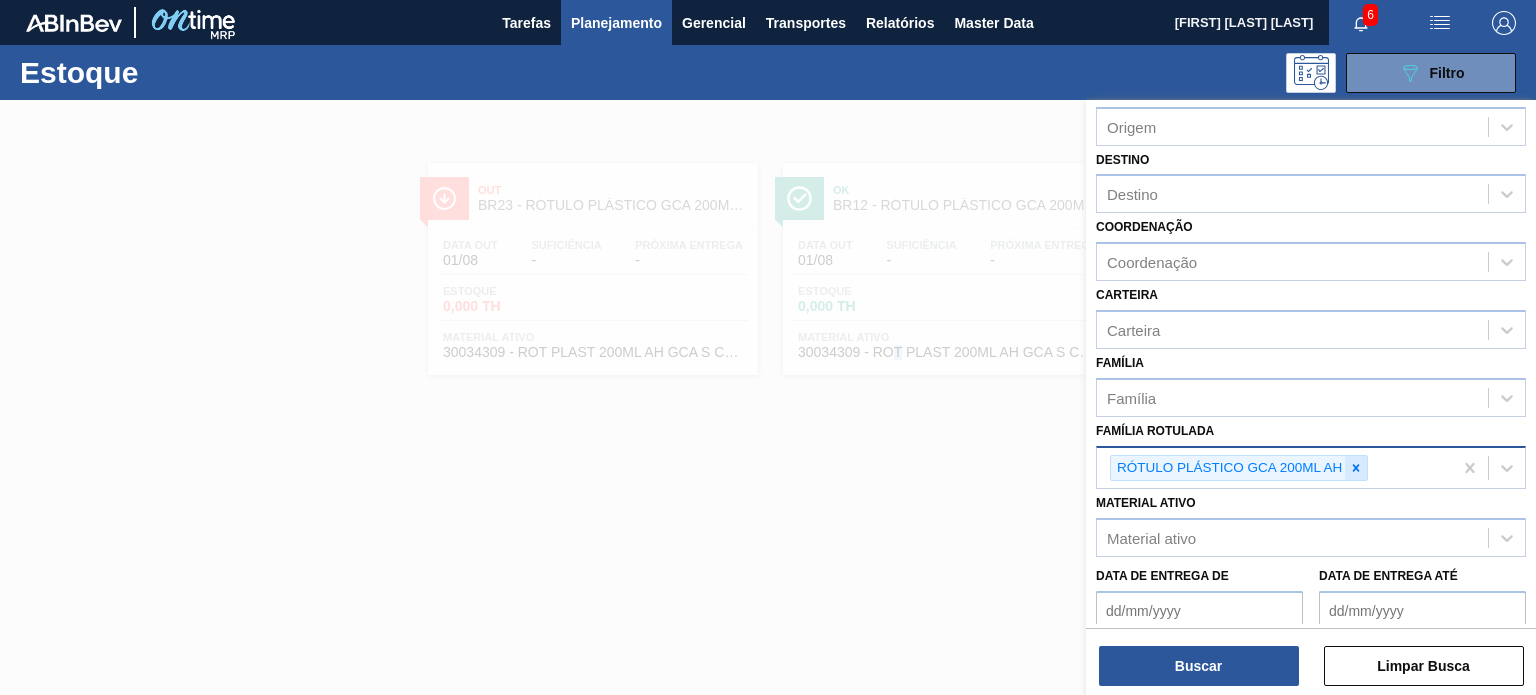 click at bounding box center [1356, 468] 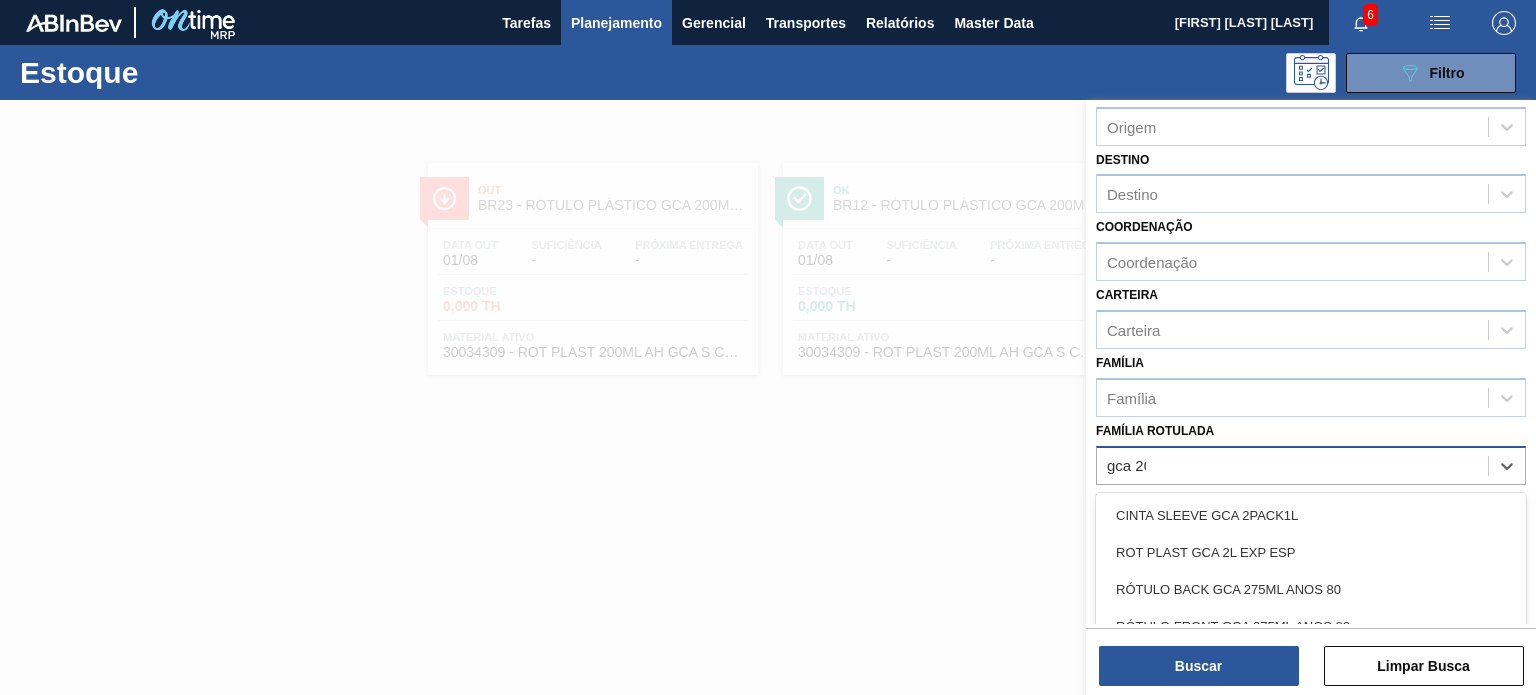 type on "gca 200" 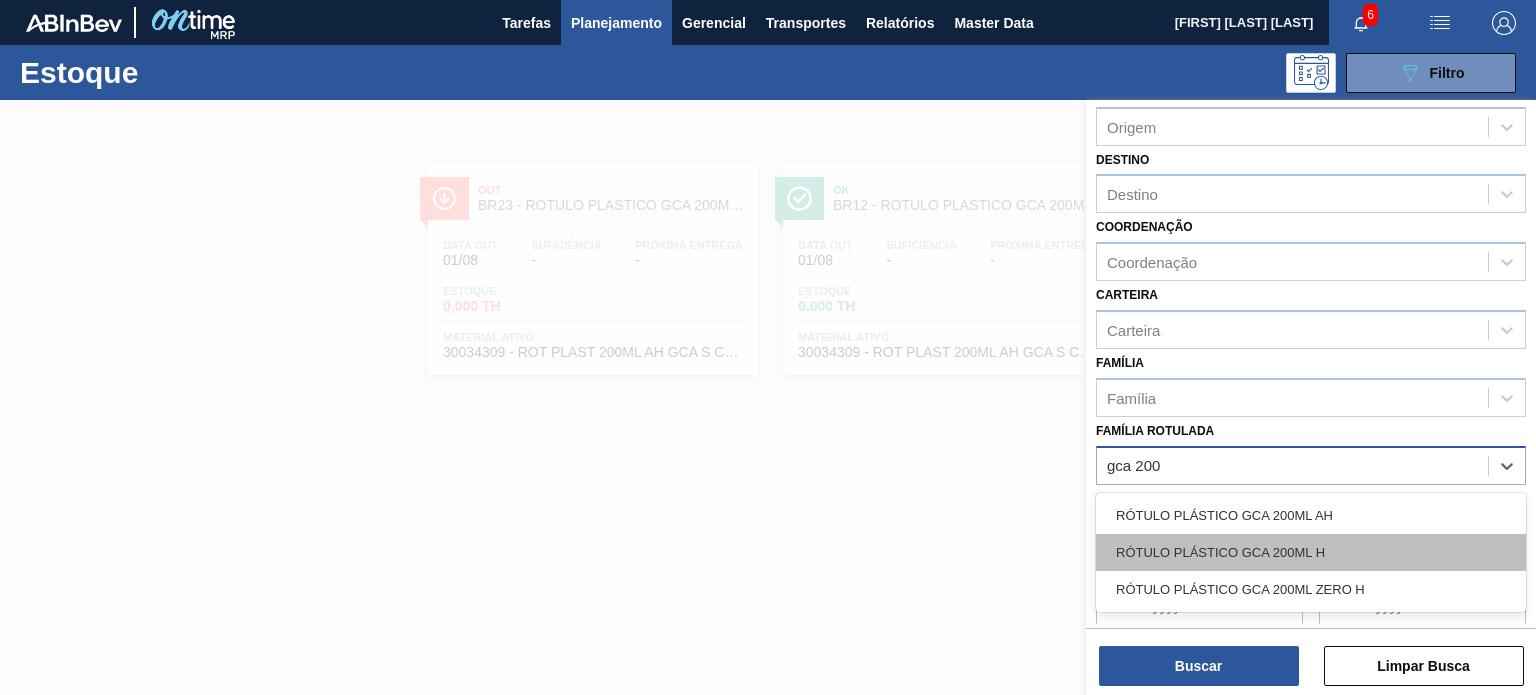 click on "RÓTULO PLÁSTICO GCA 200ML H" at bounding box center [1311, 552] 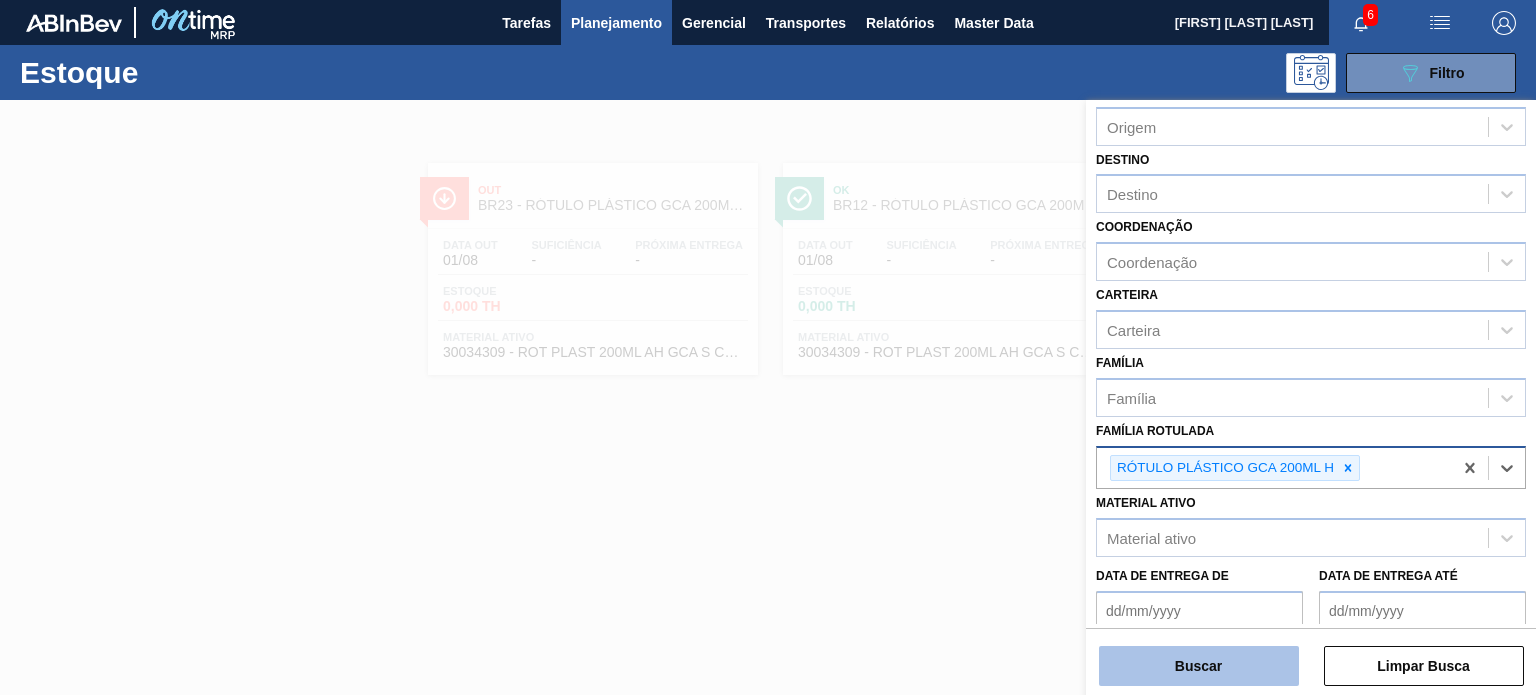 click on "Buscar" at bounding box center (1199, 666) 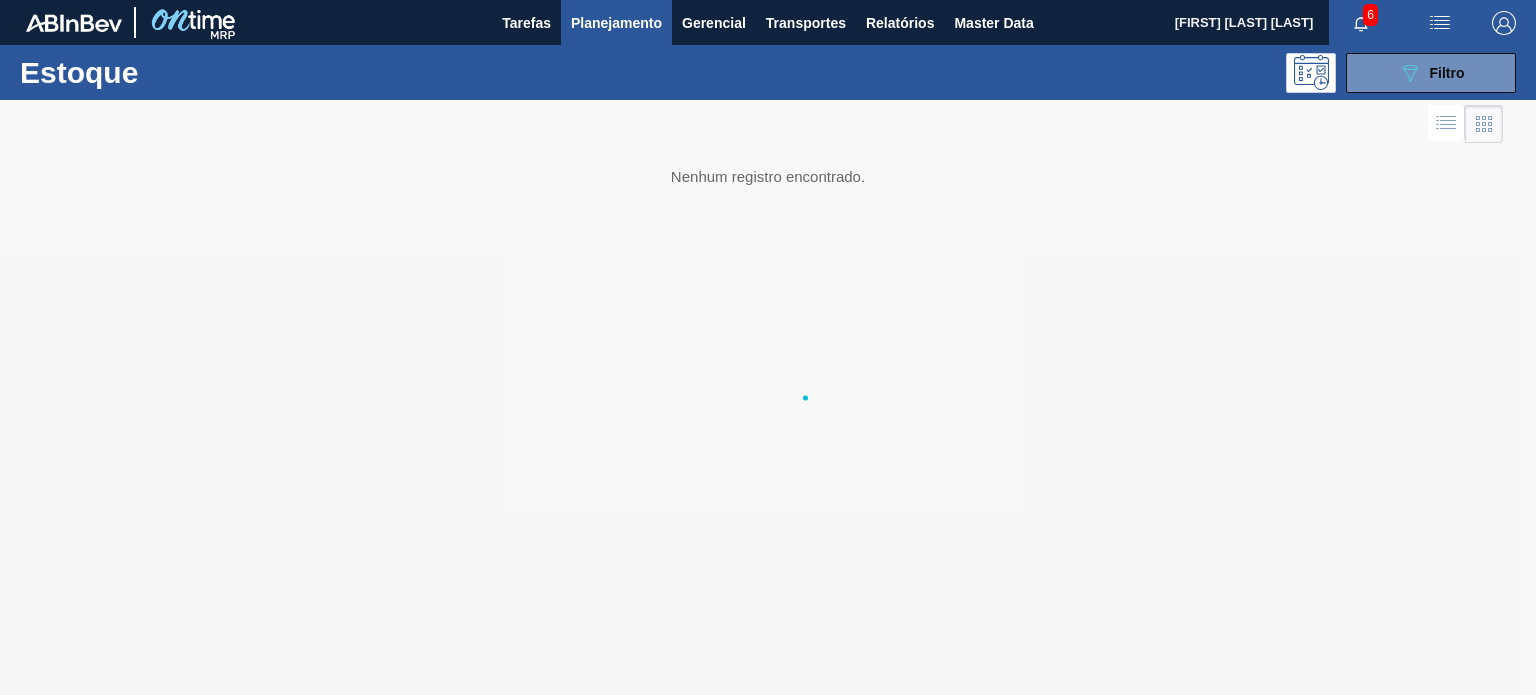 click at bounding box center [768, 447] 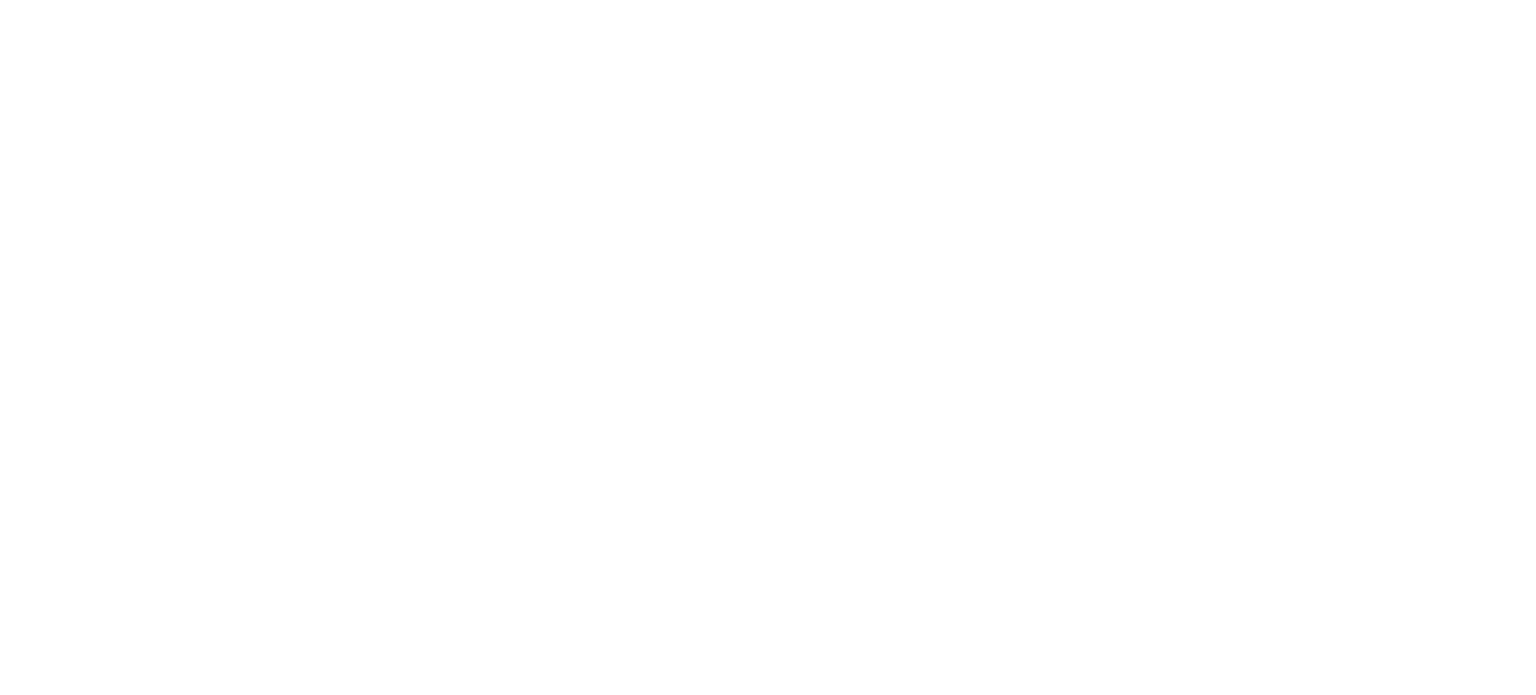 scroll, scrollTop: 0, scrollLeft: 0, axis: both 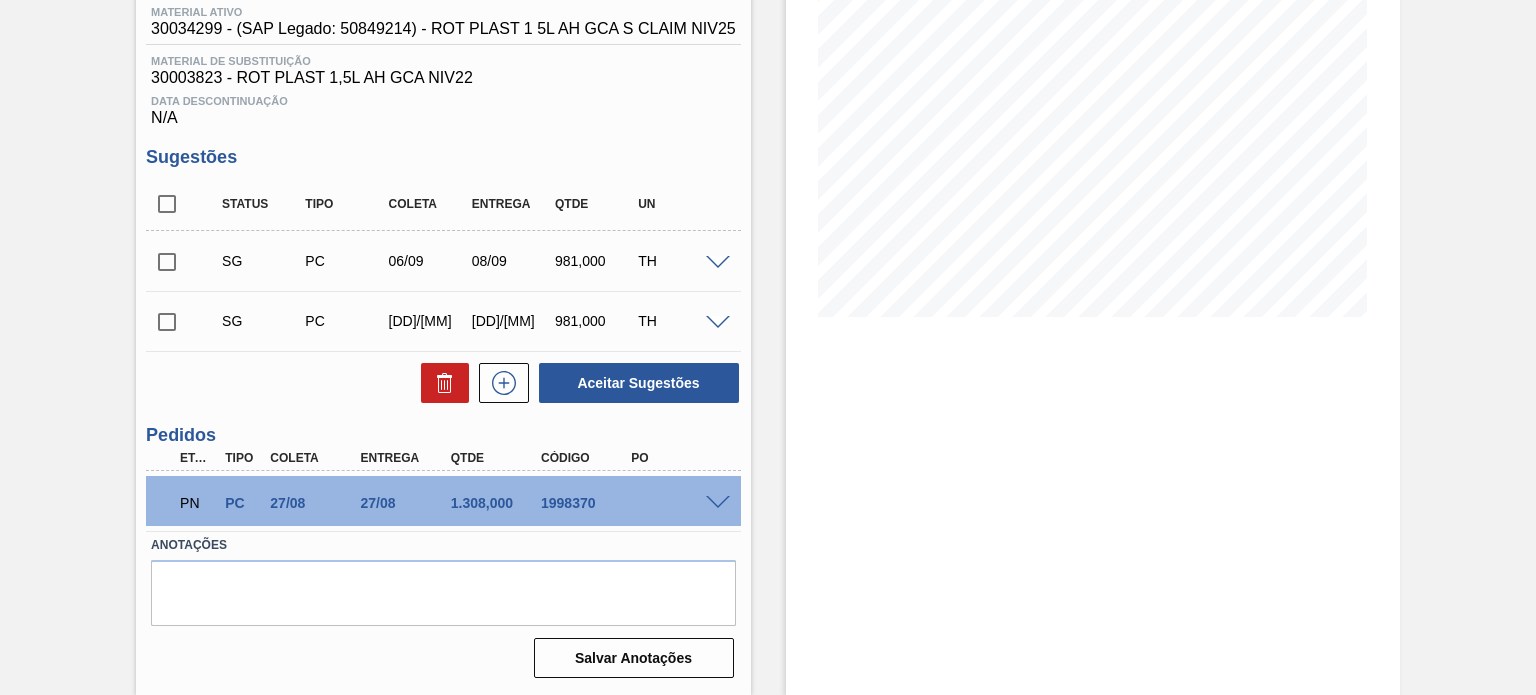 click on "PN   PC 27/08 27/08 1.308,000 1998370" at bounding box center (443, 501) 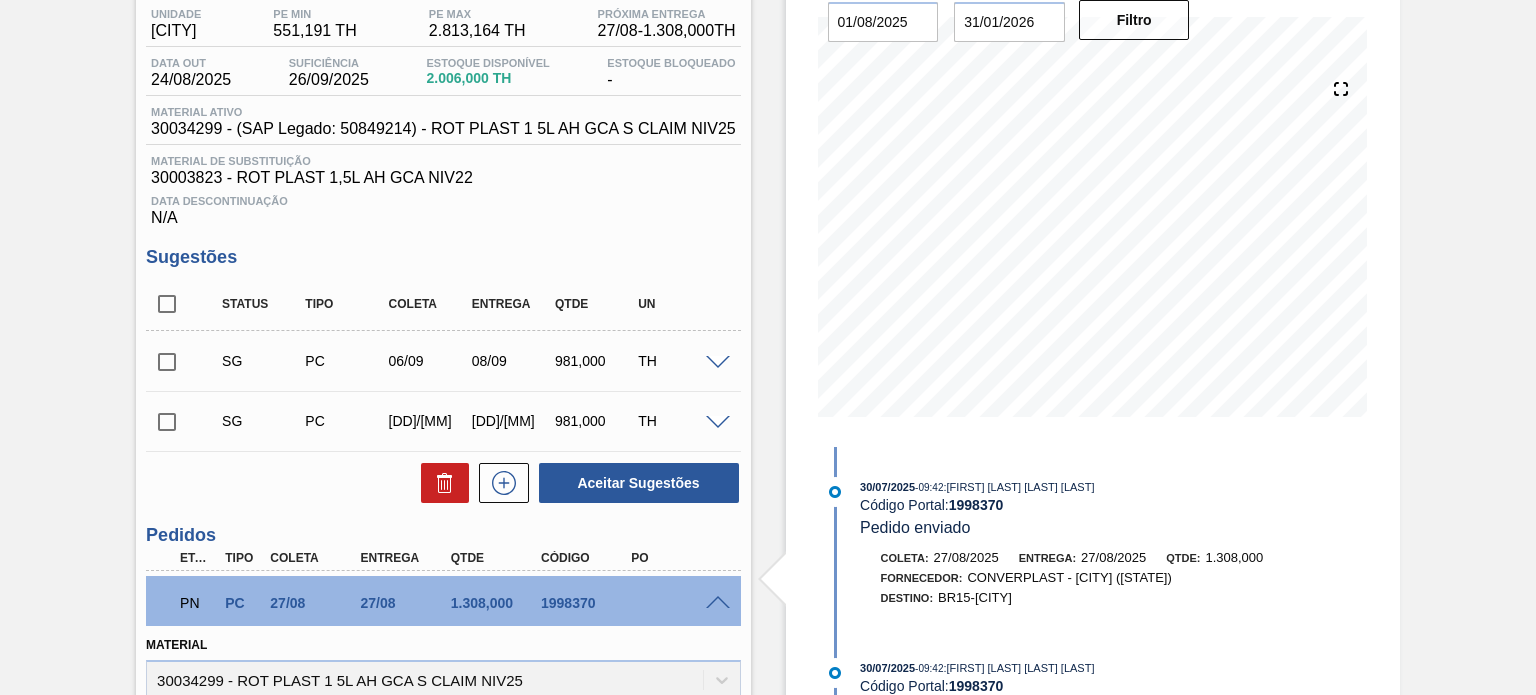 scroll, scrollTop: 68, scrollLeft: 0, axis: vertical 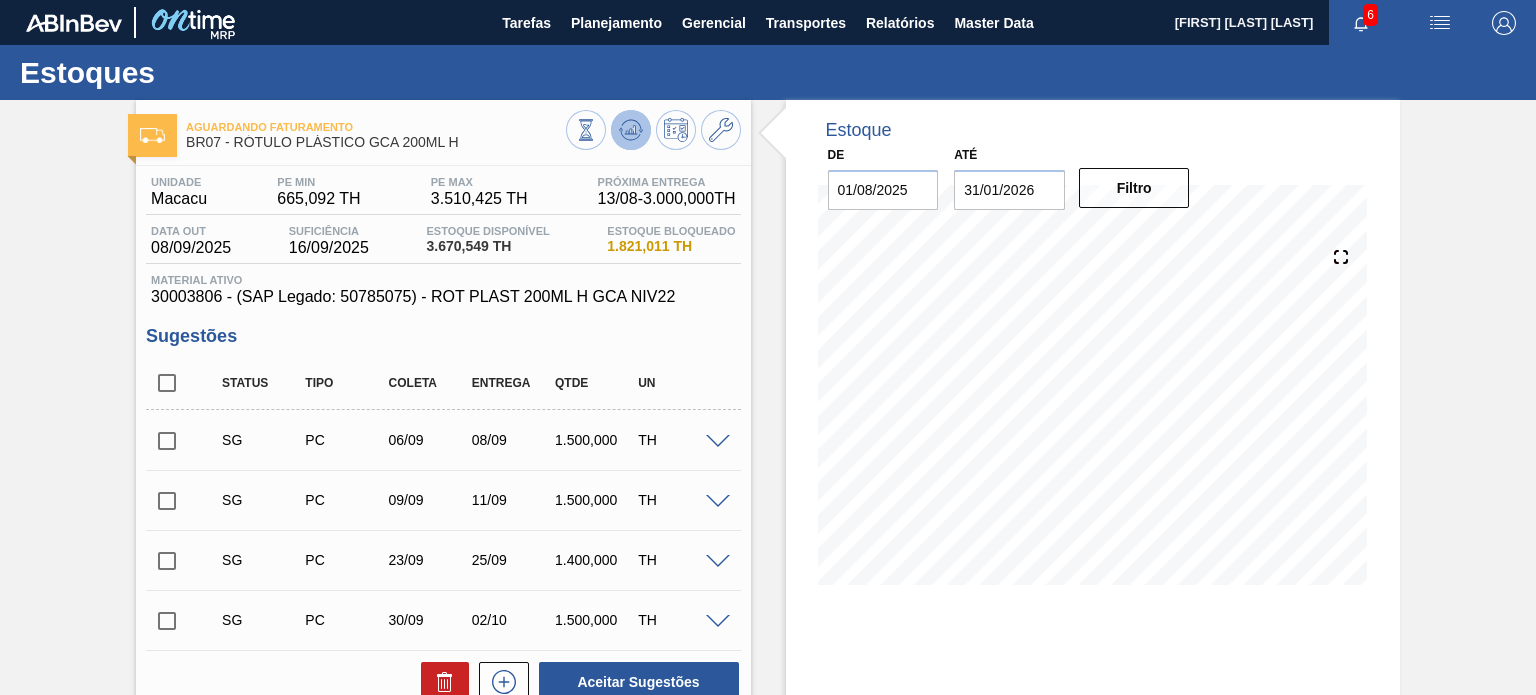 click at bounding box center (631, 130) 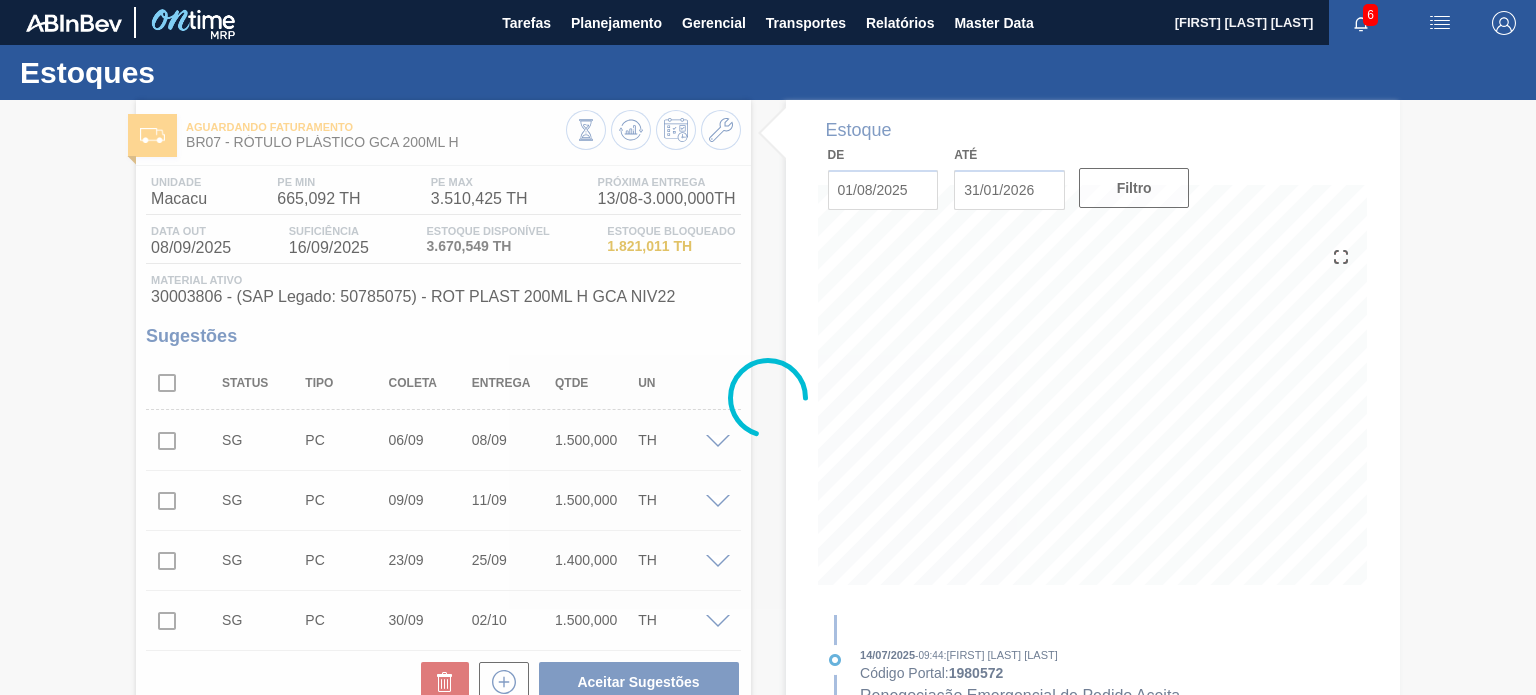 click at bounding box center [768, 397] 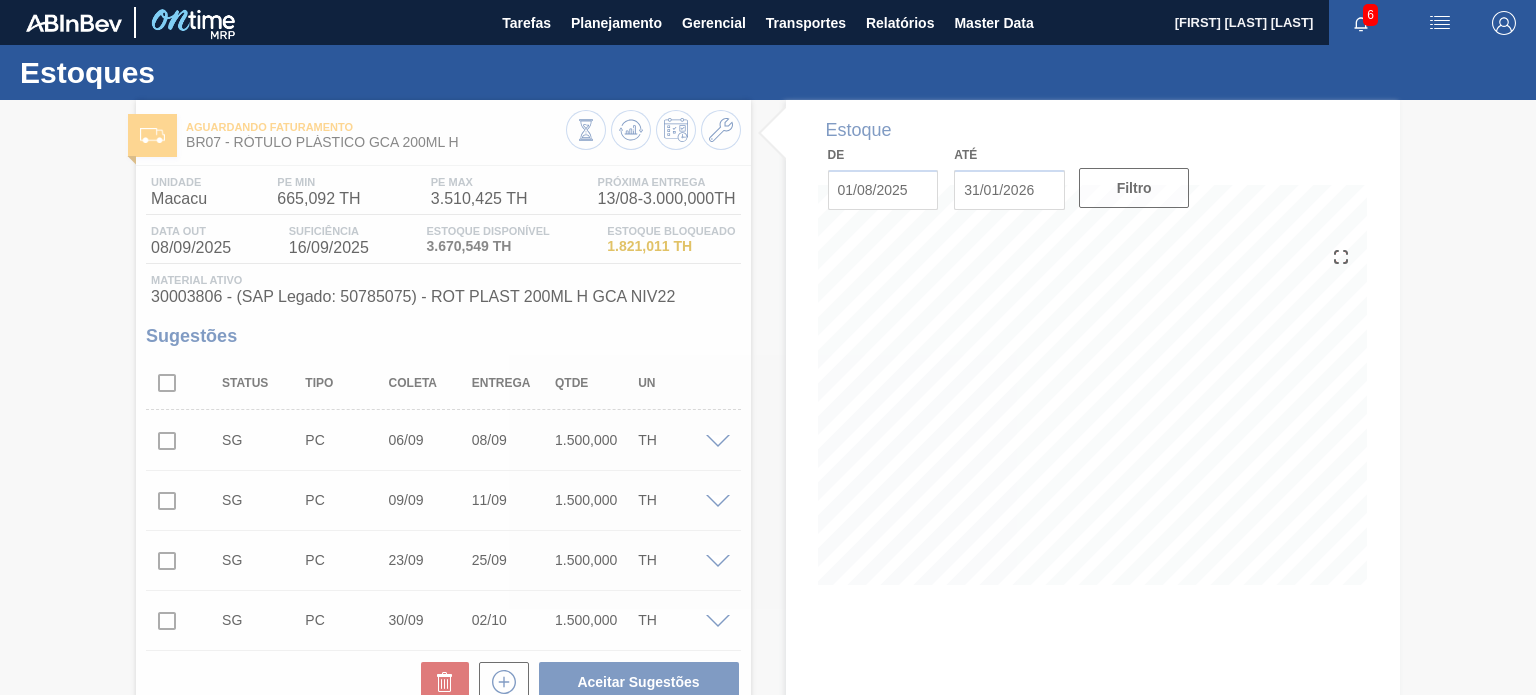 click at bounding box center [768, 397] 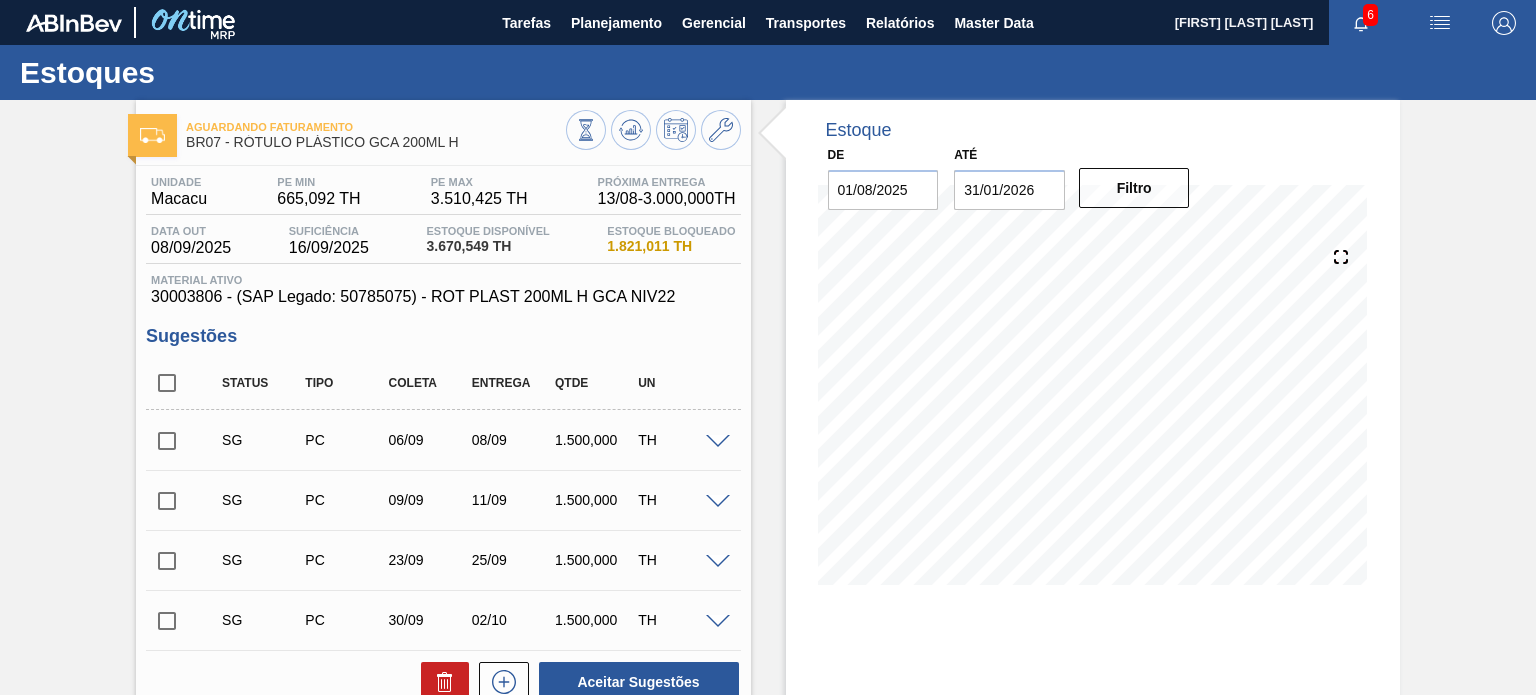 click 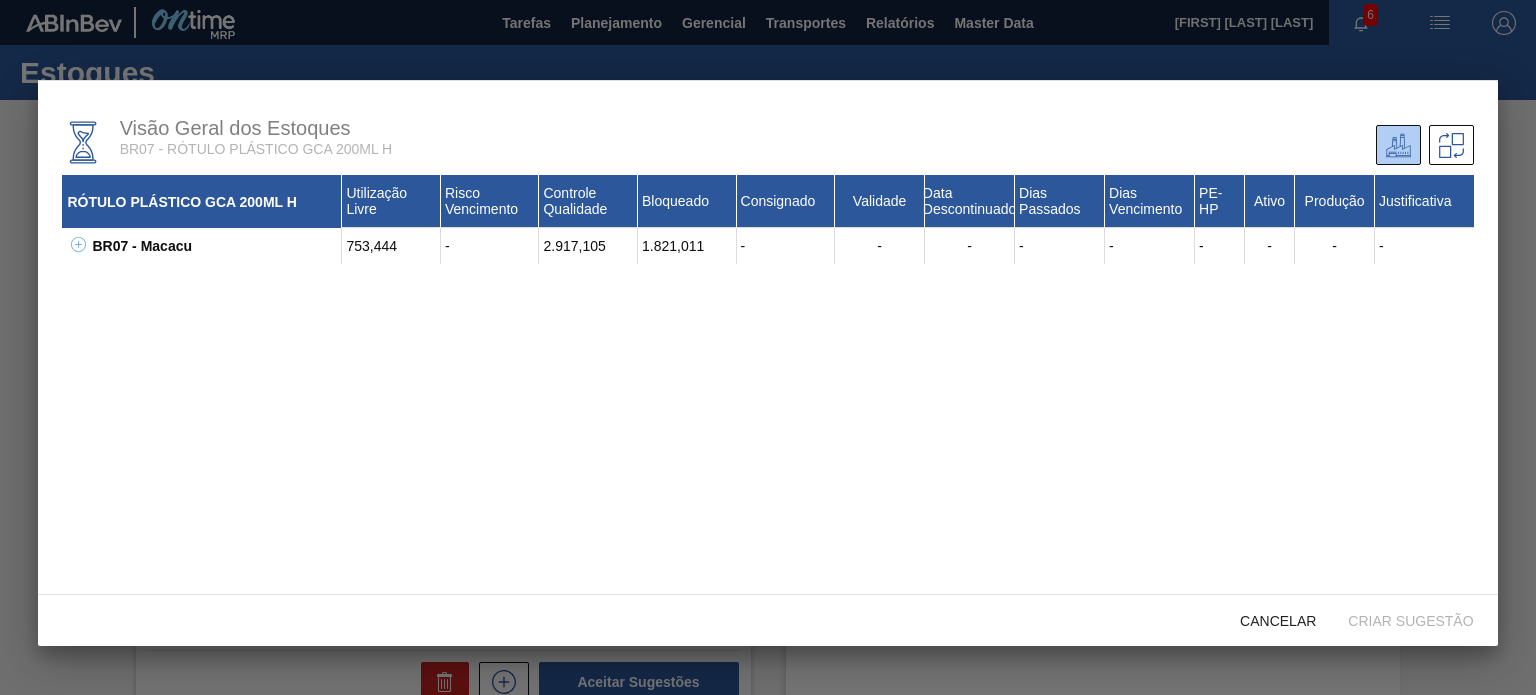 click 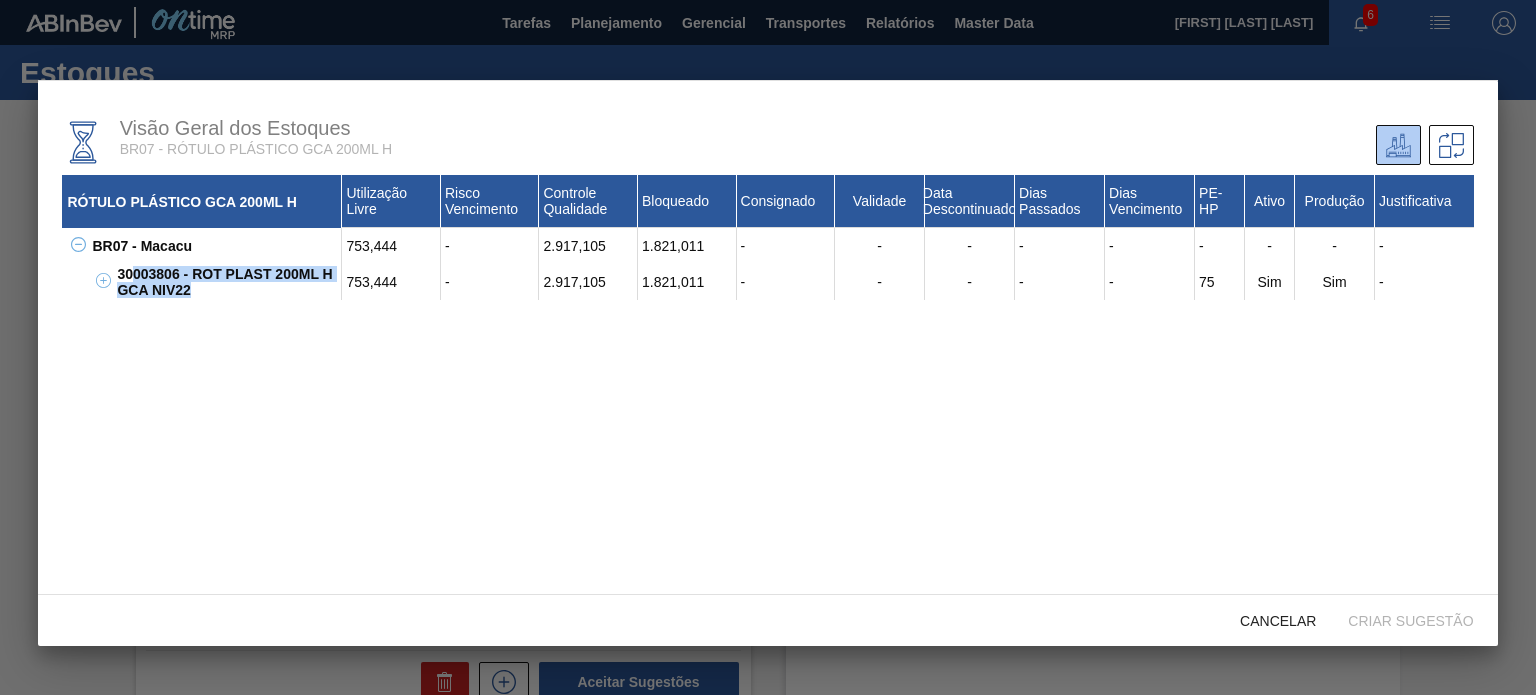 drag, startPoint x: 224, startPoint y: 293, endPoint x: 135, endPoint y: 266, distance: 93.00538 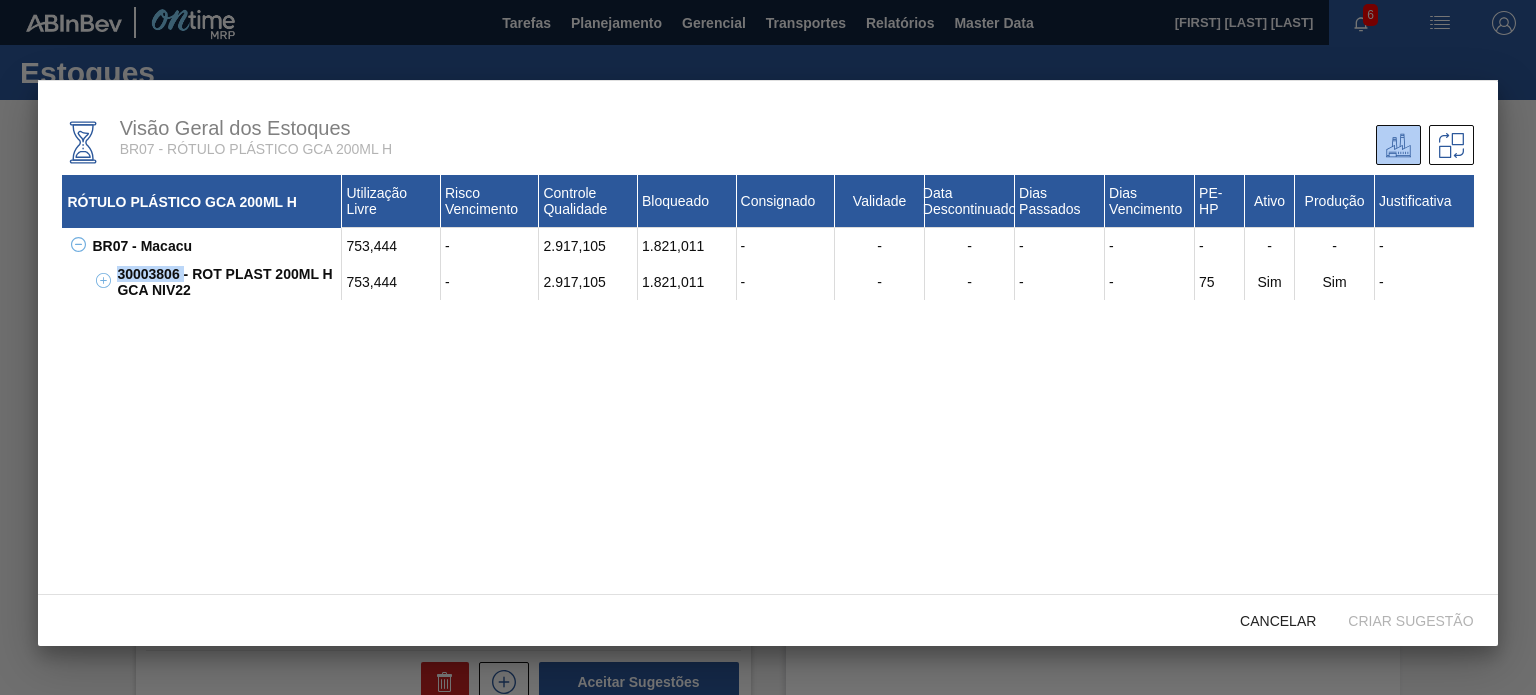 click on "30003806 - ROT PLAST 200ML H GCA NIV22" at bounding box center (227, 282) 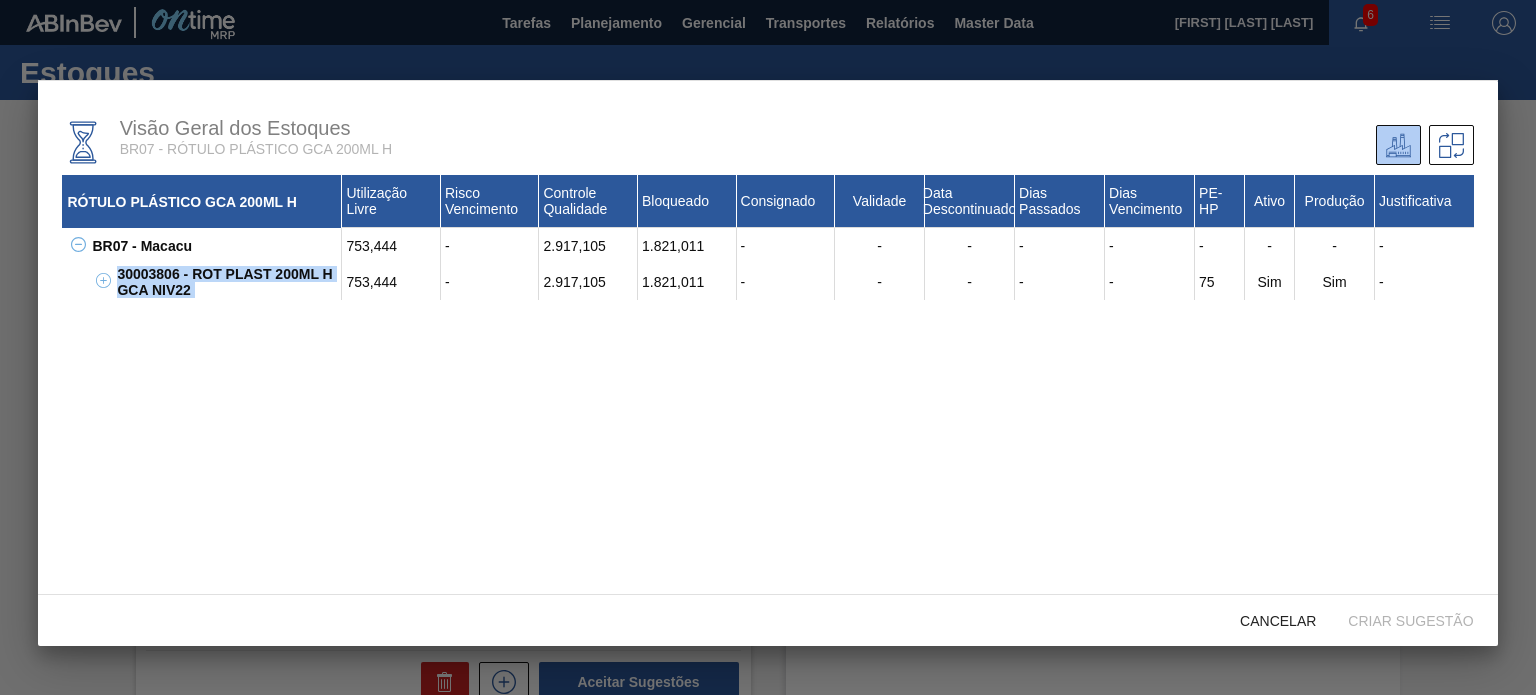 click on "30003806 - ROT PLAST 200ML H GCA NIV22" at bounding box center (227, 282) 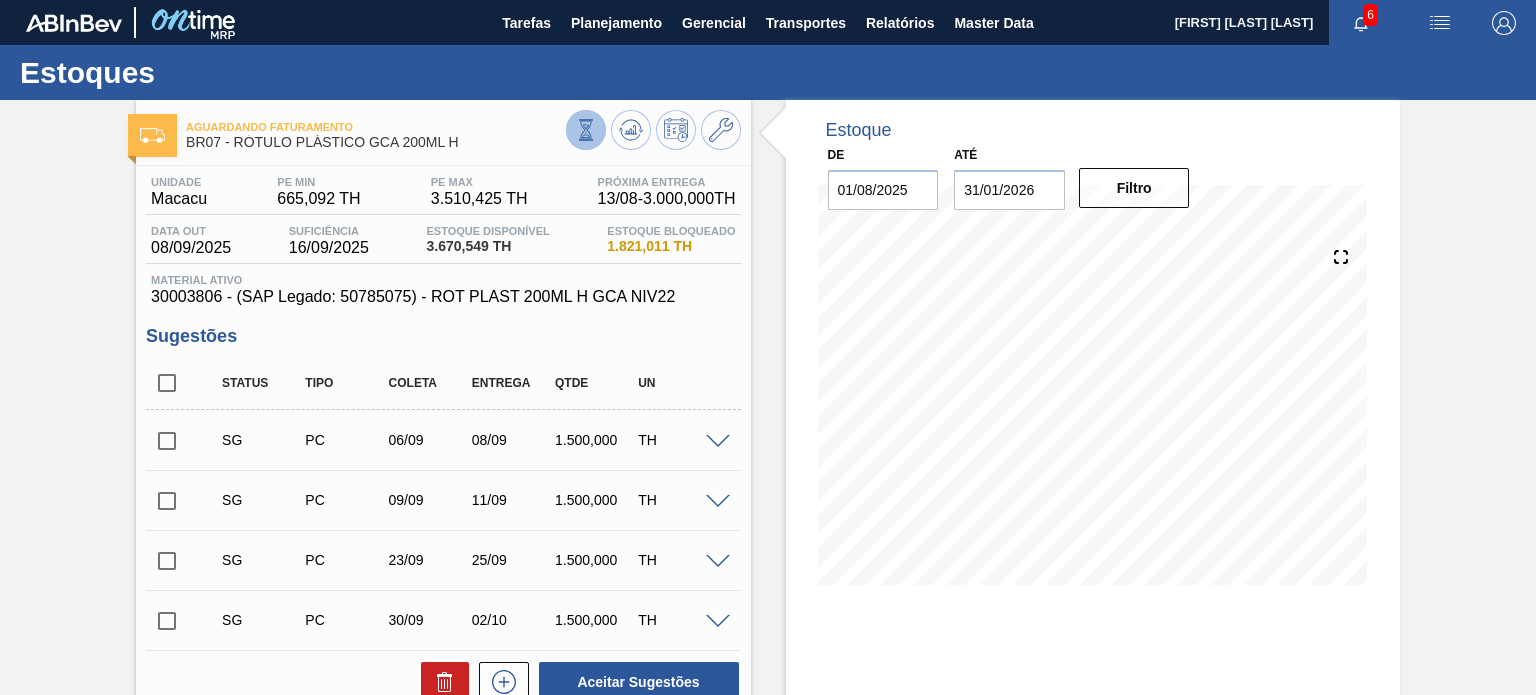click 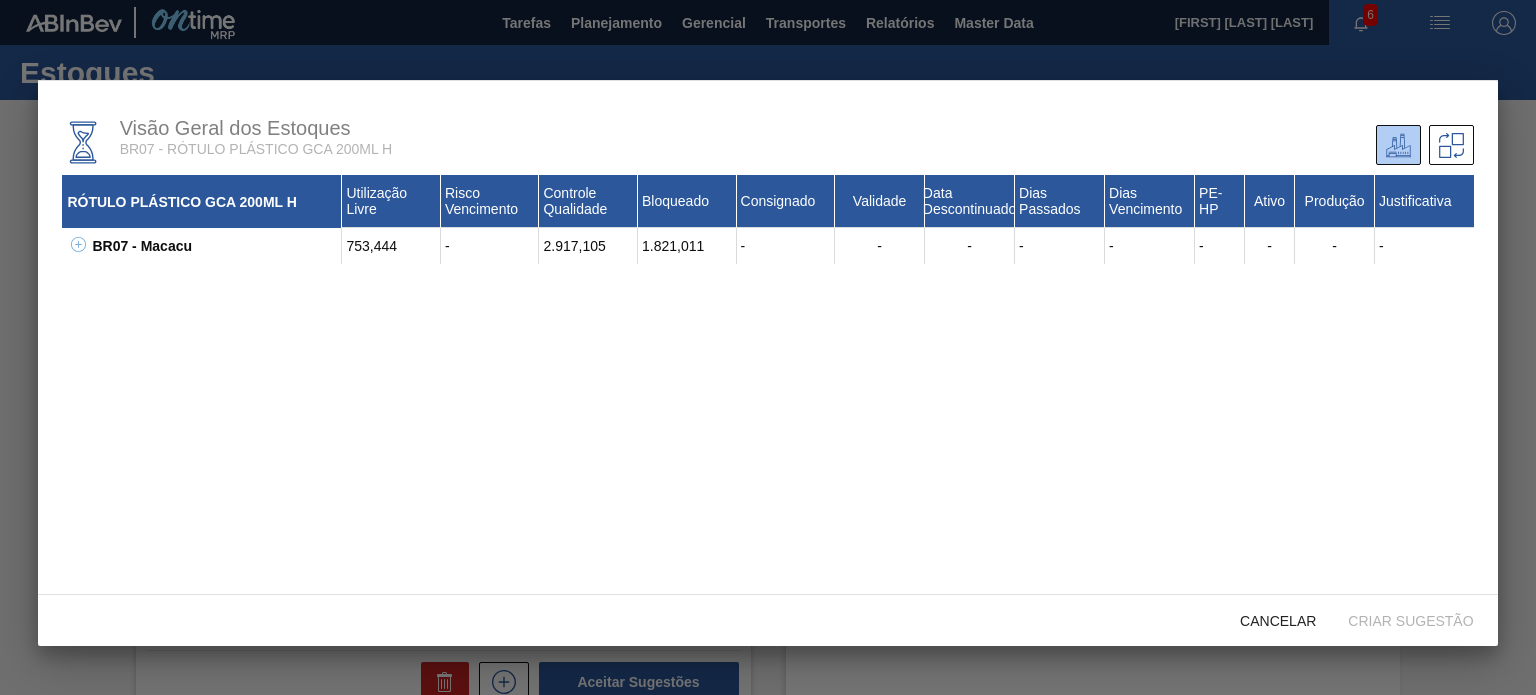 click 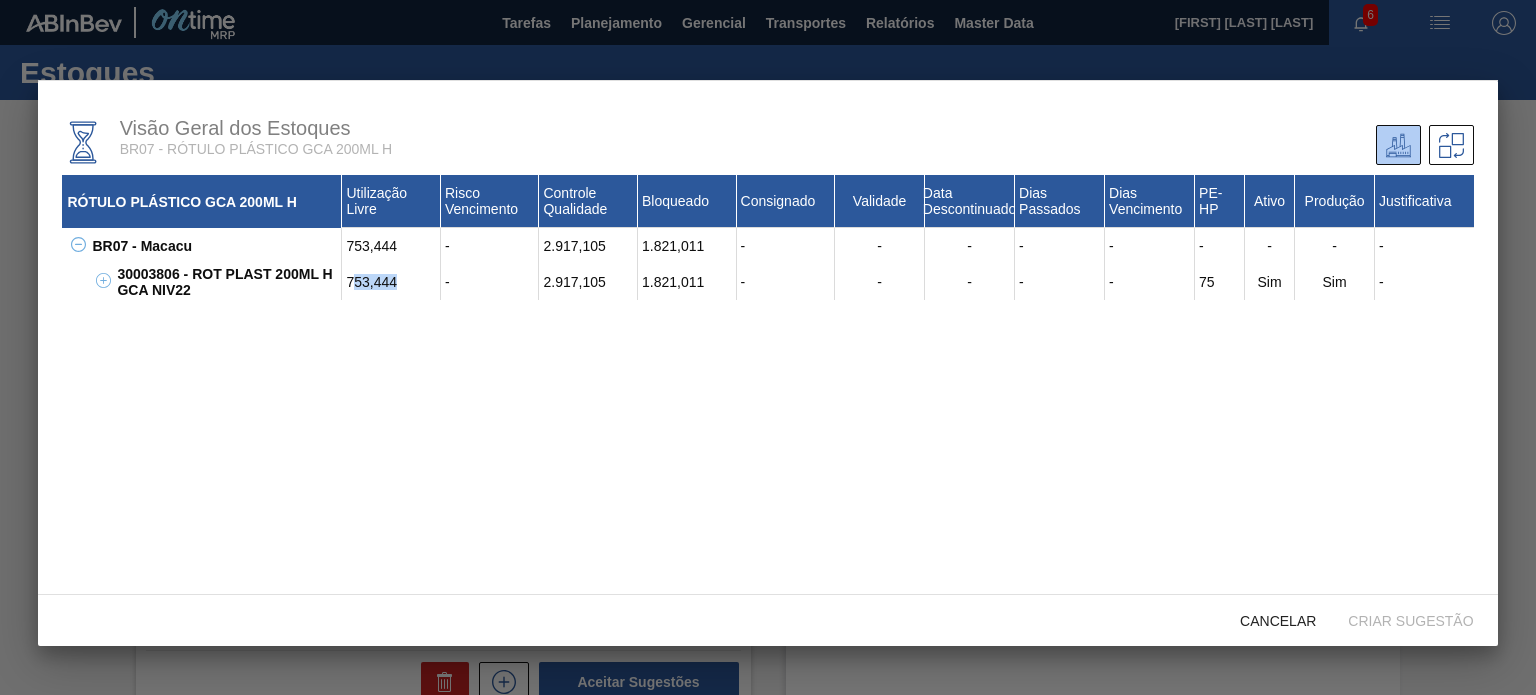 drag, startPoint x: 350, startPoint y: 284, endPoint x: 448, endPoint y: 283, distance: 98.005104 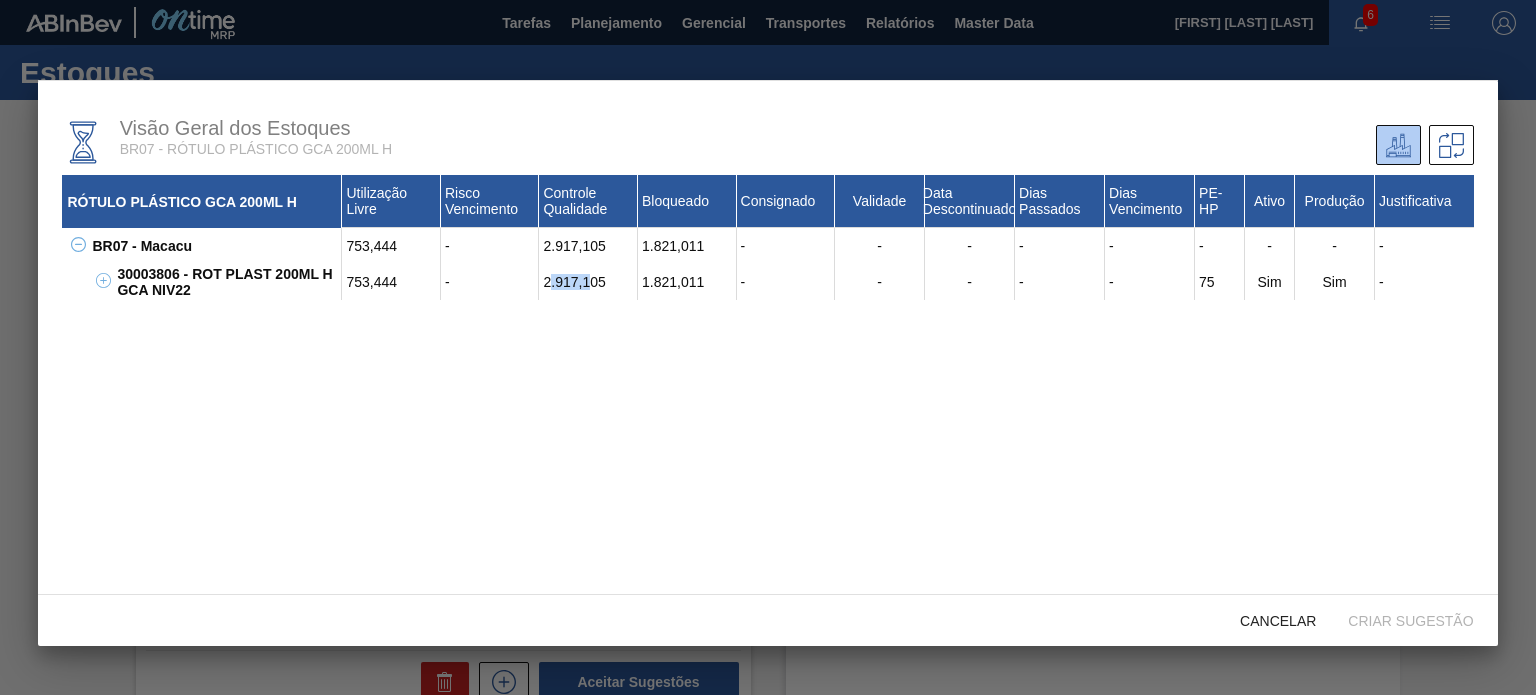 drag, startPoint x: 547, startPoint y: 282, endPoint x: 587, endPoint y: 286, distance: 40.1995 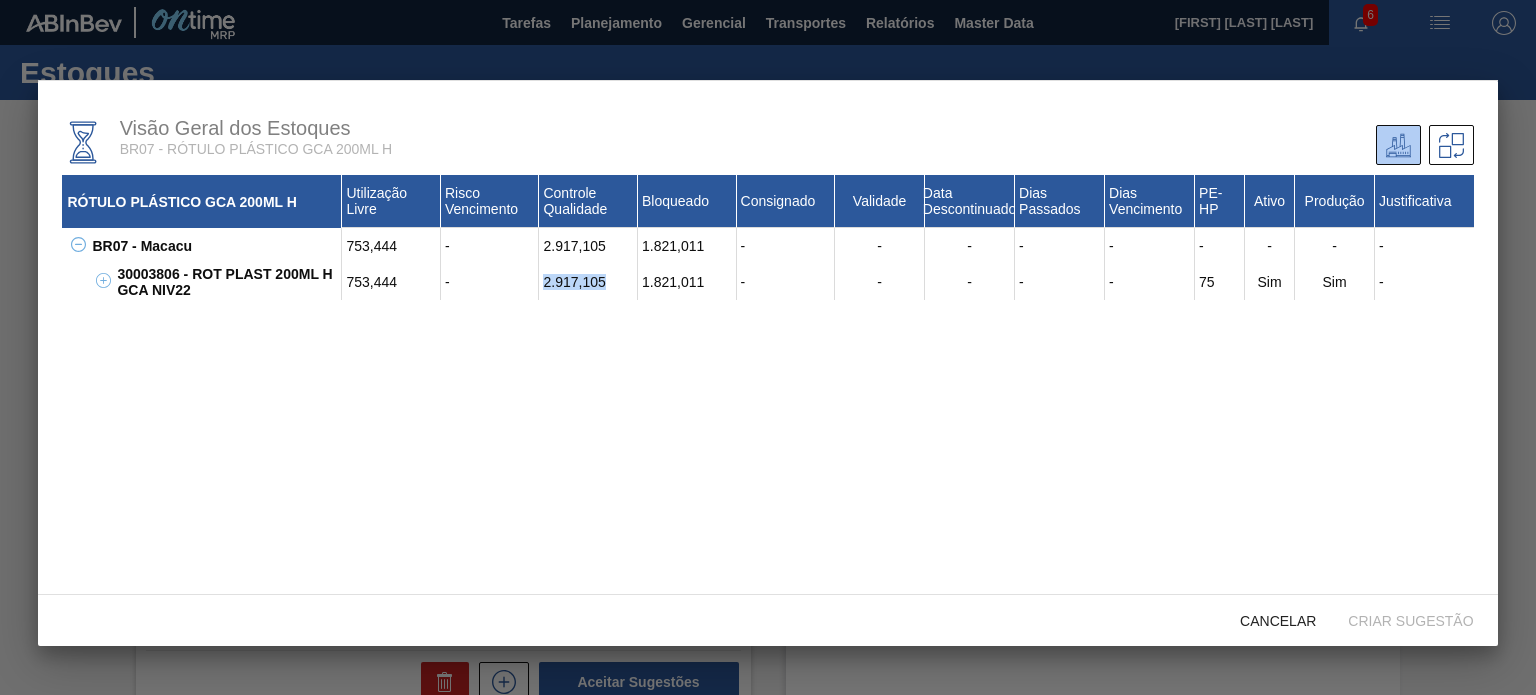 click on "2.917,105" at bounding box center [588, 282] 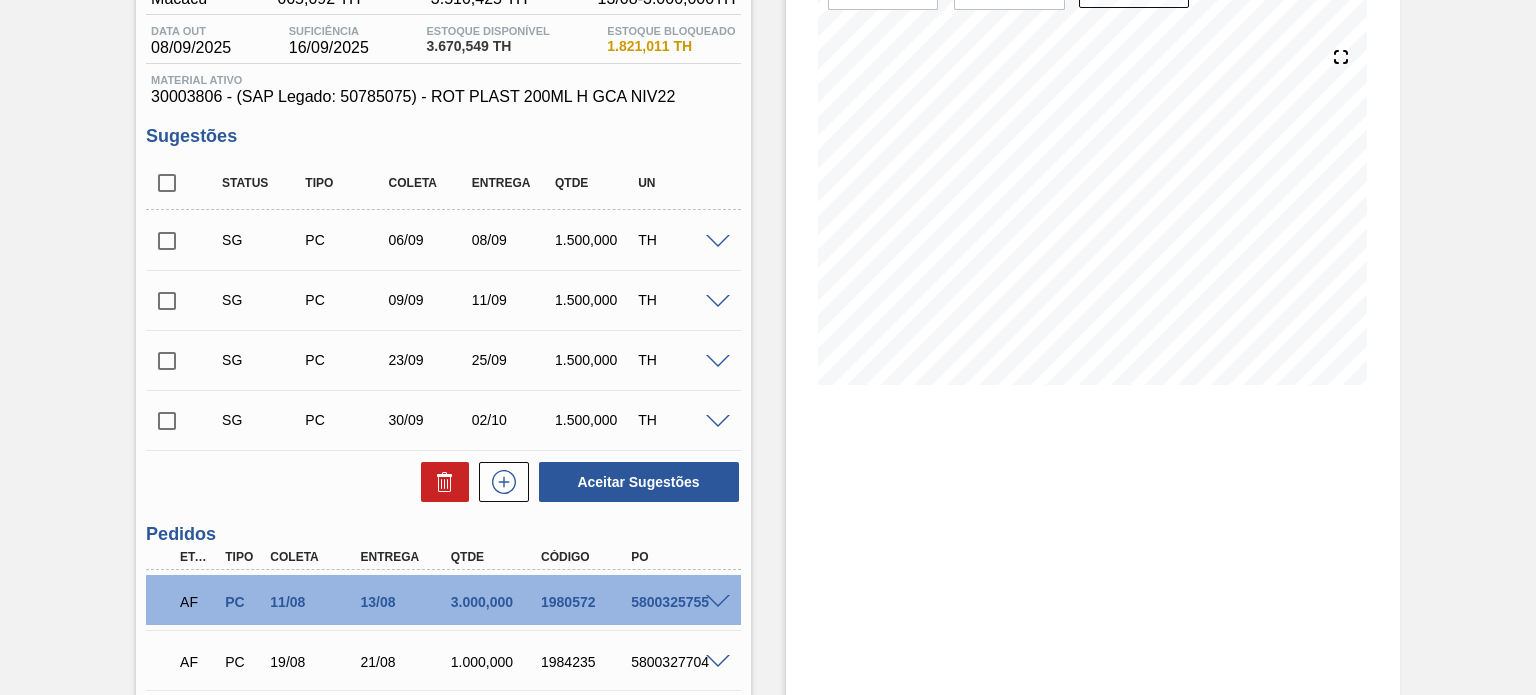 scroll, scrollTop: 300, scrollLeft: 0, axis: vertical 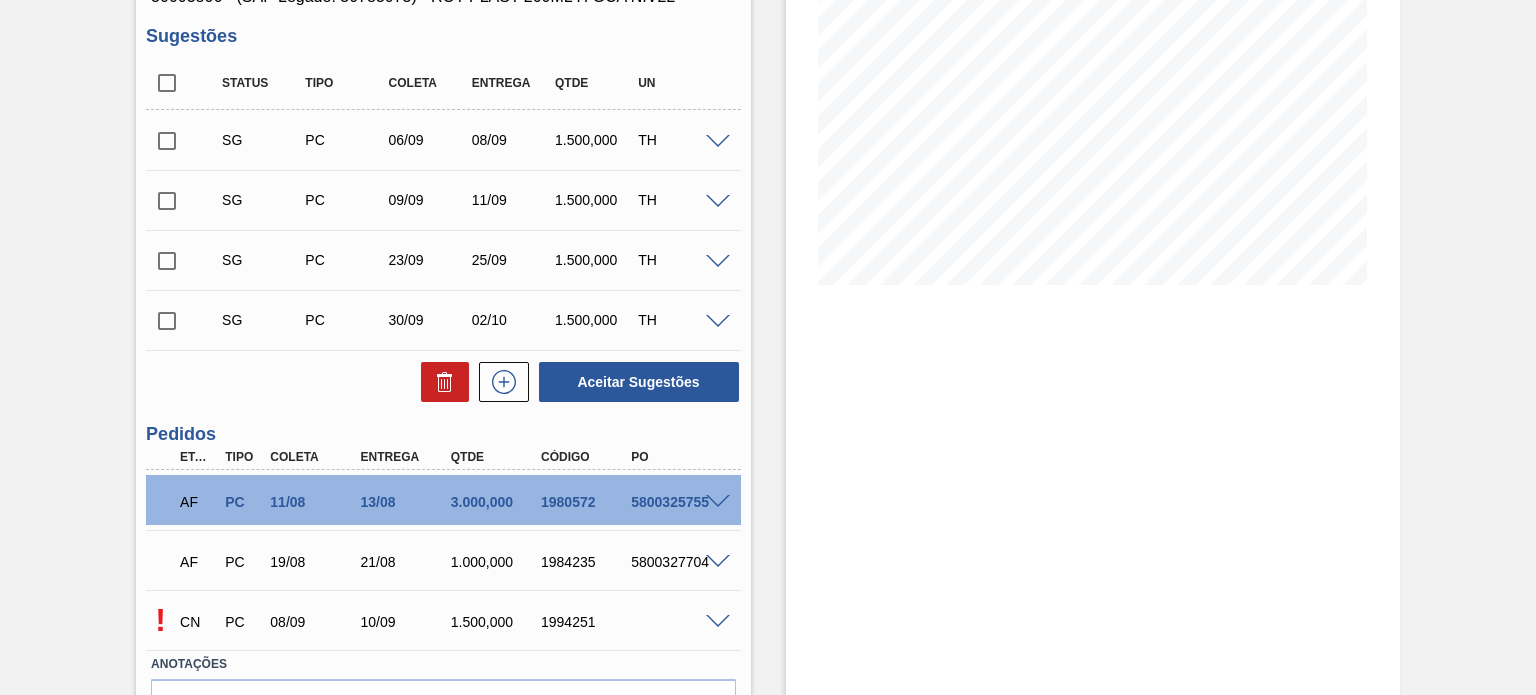 click at bounding box center [718, 622] 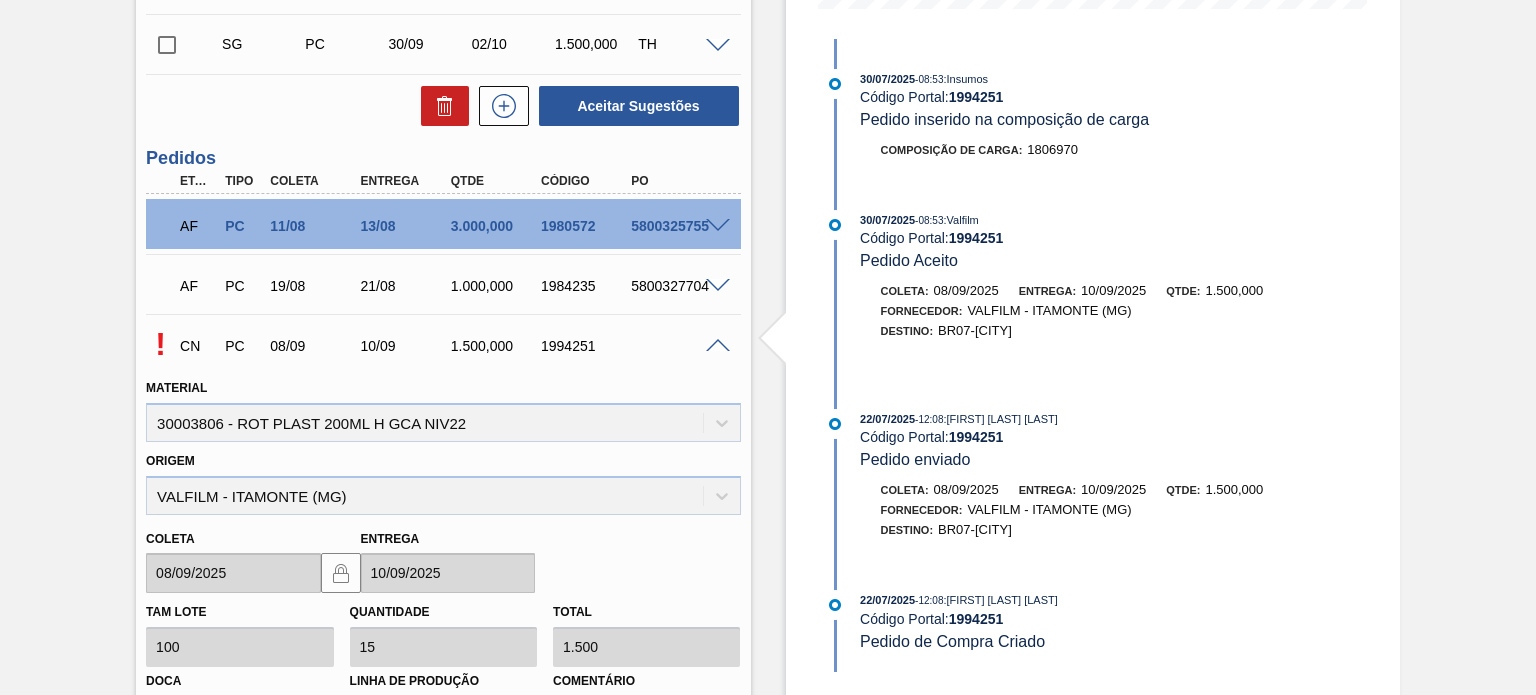 scroll, scrollTop: 800, scrollLeft: 0, axis: vertical 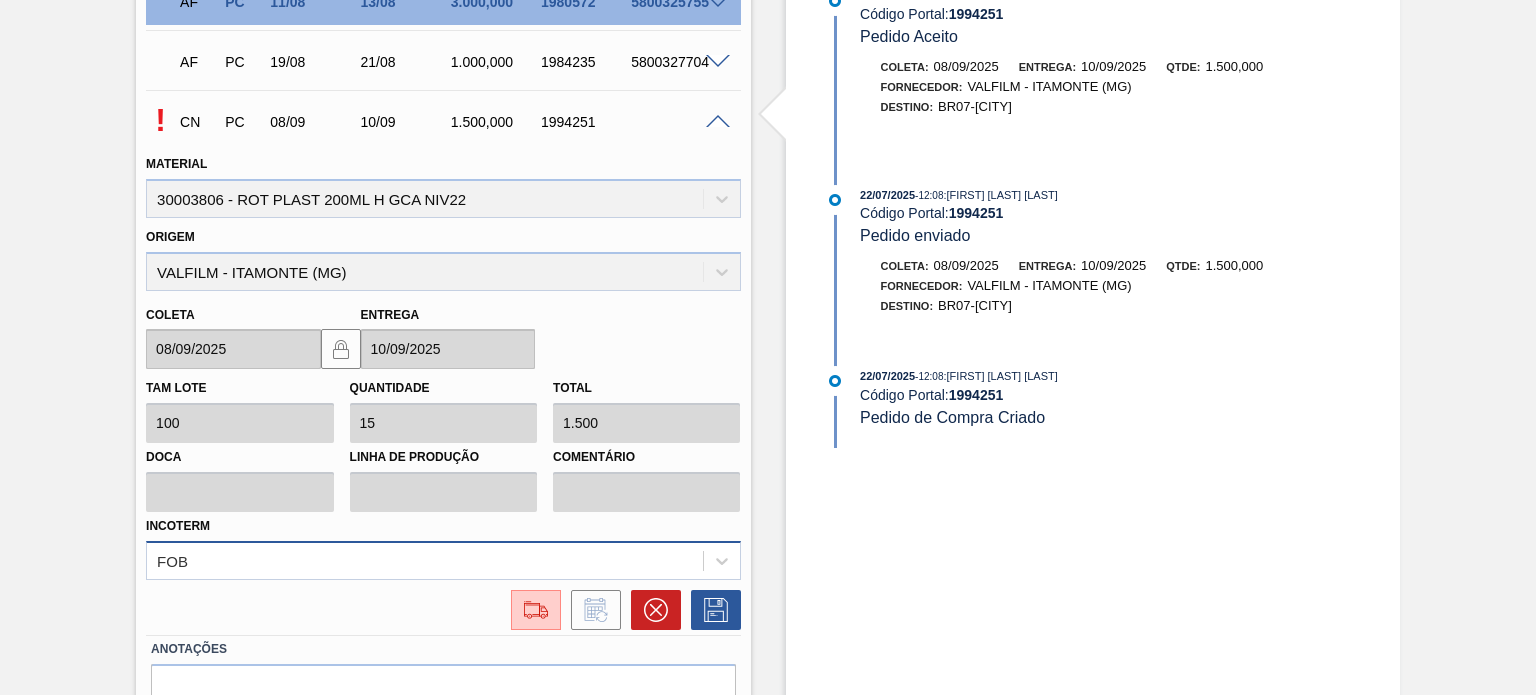 click on "FOB" at bounding box center (443, 560) 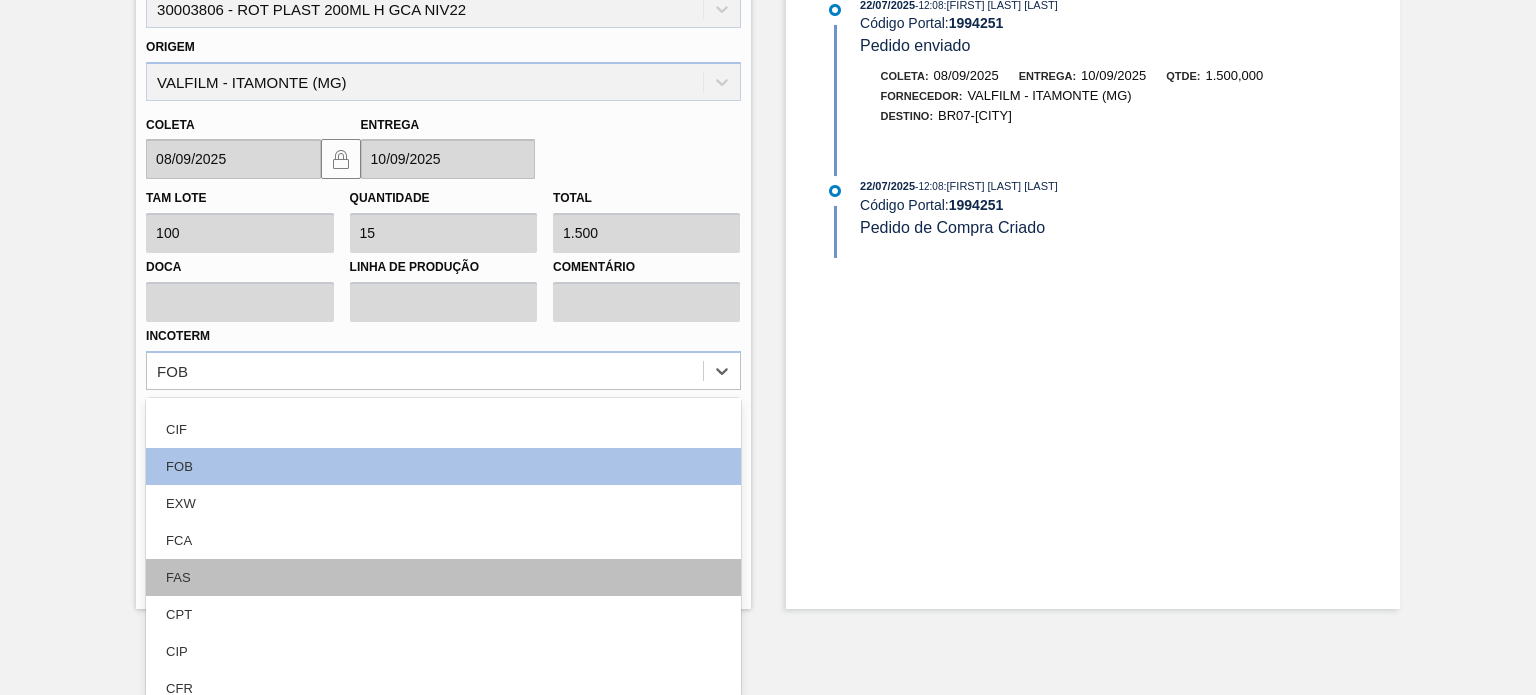 scroll, scrollTop: 0, scrollLeft: 0, axis: both 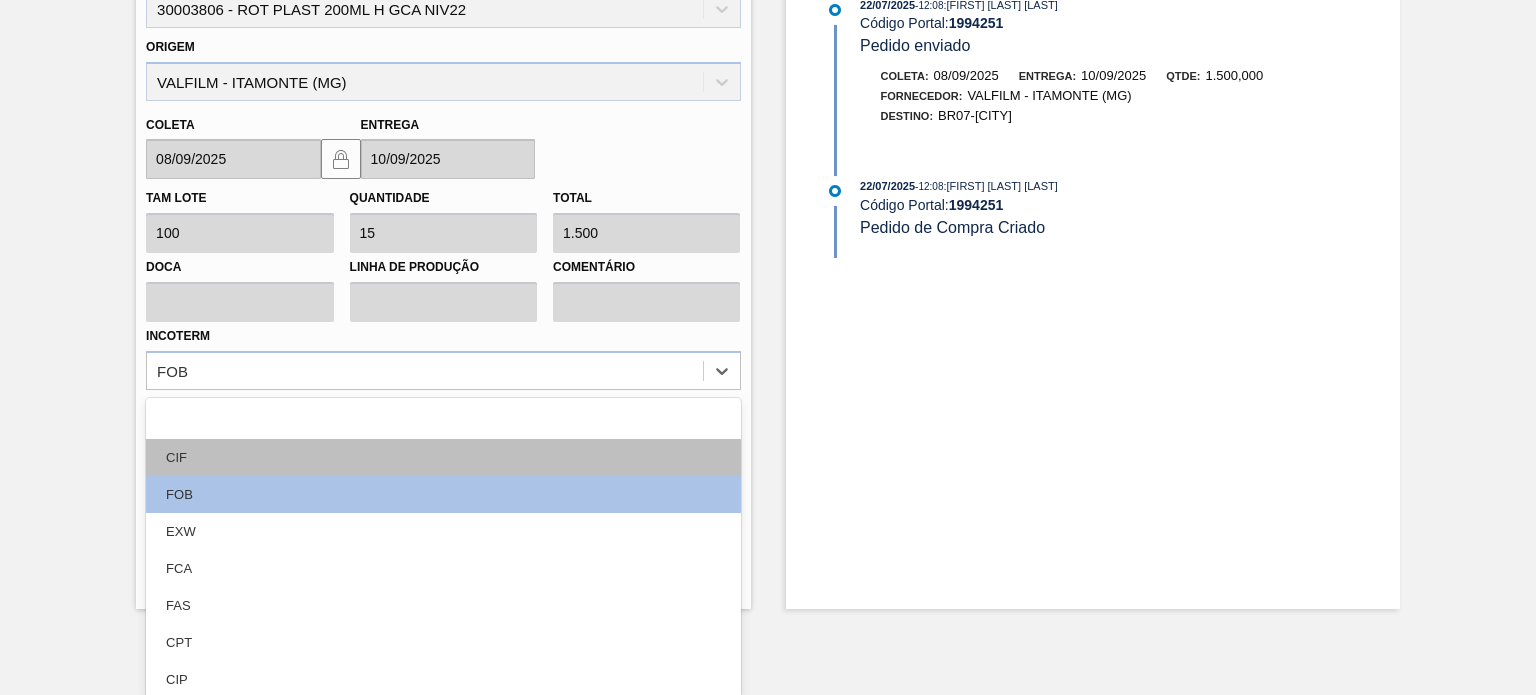click on "CIF" at bounding box center (443, 457) 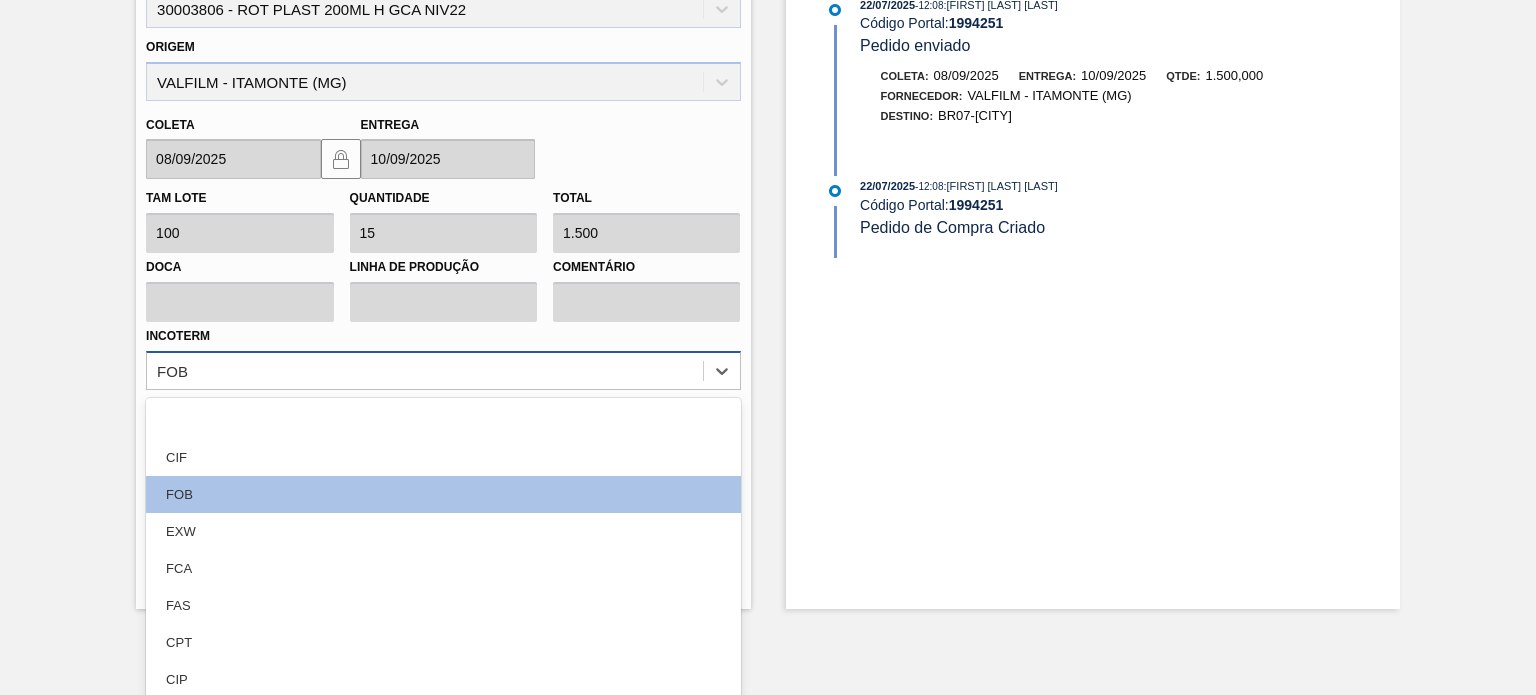 scroll, scrollTop: 901, scrollLeft: 0, axis: vertical 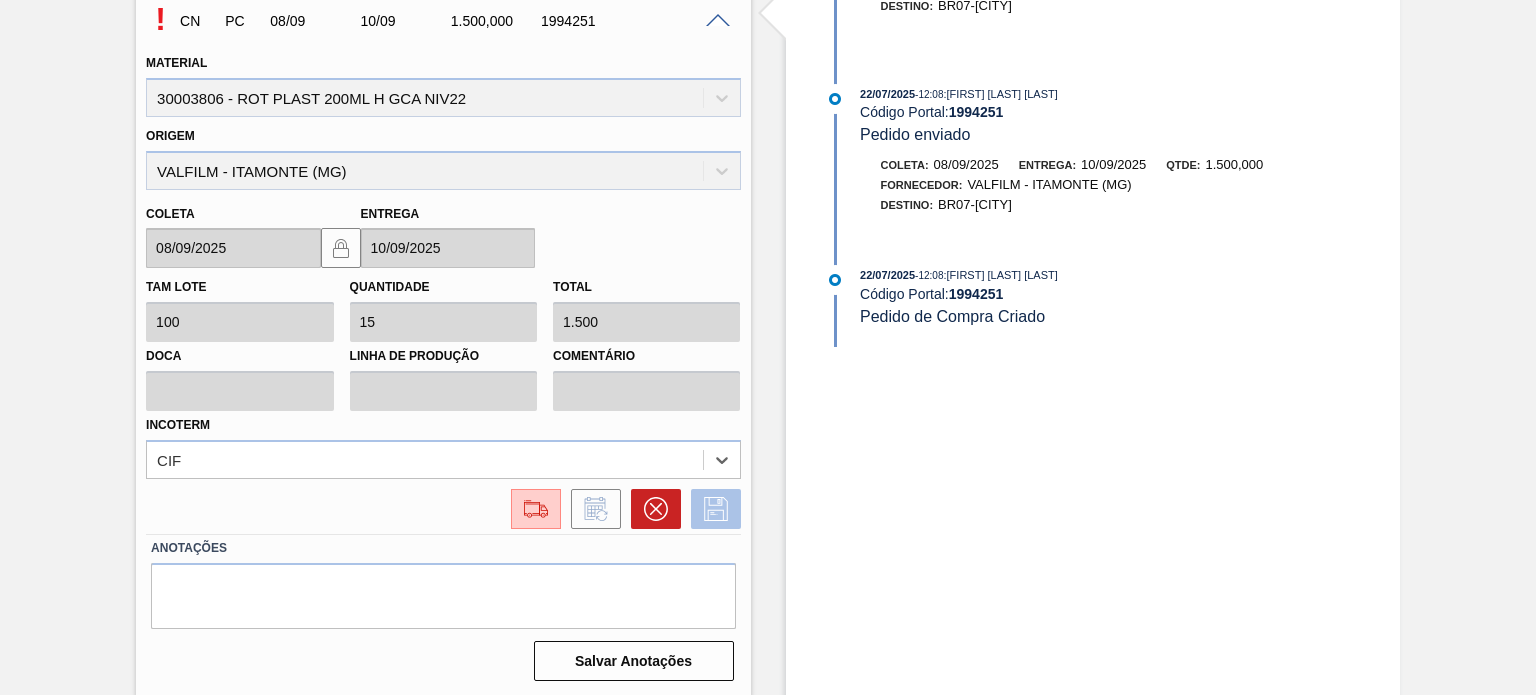 click 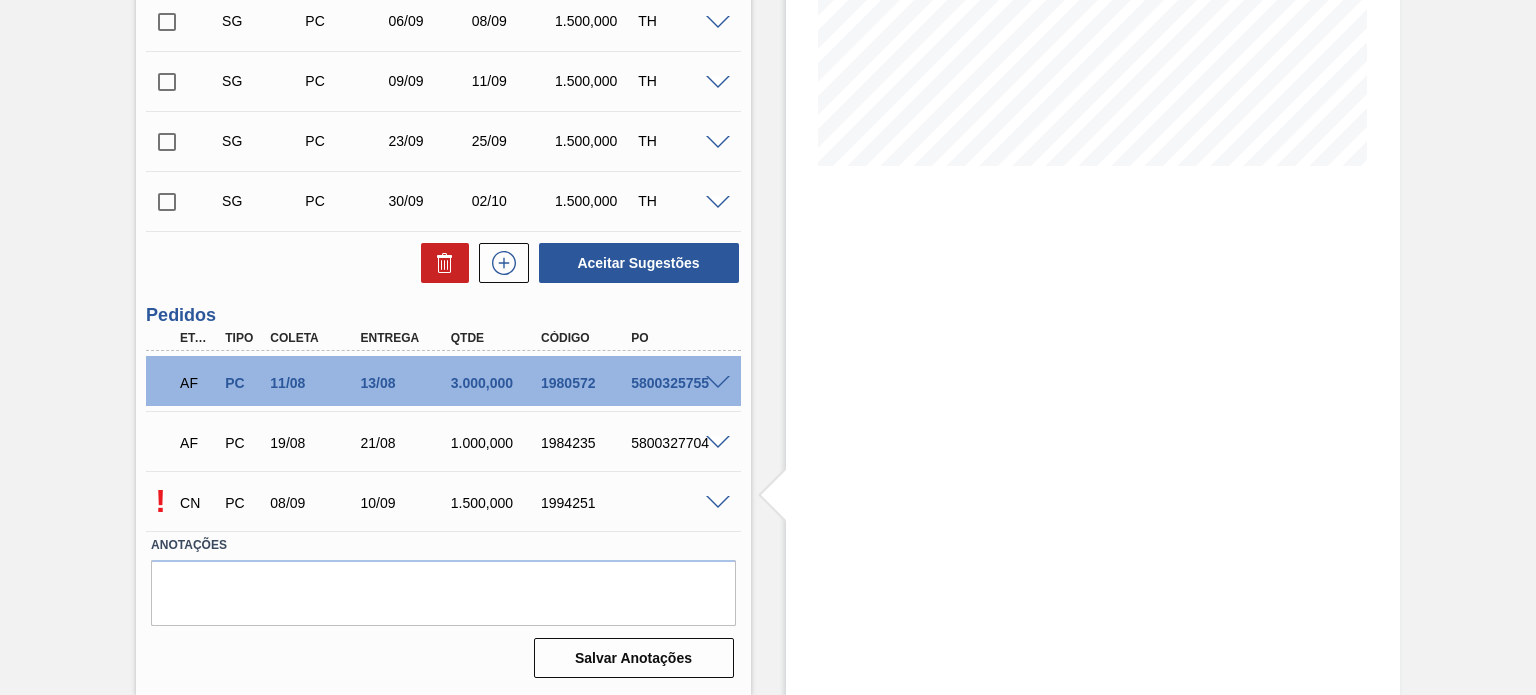 scroll, scrollTop: 418, scrollLeft: 0, axis: vertical 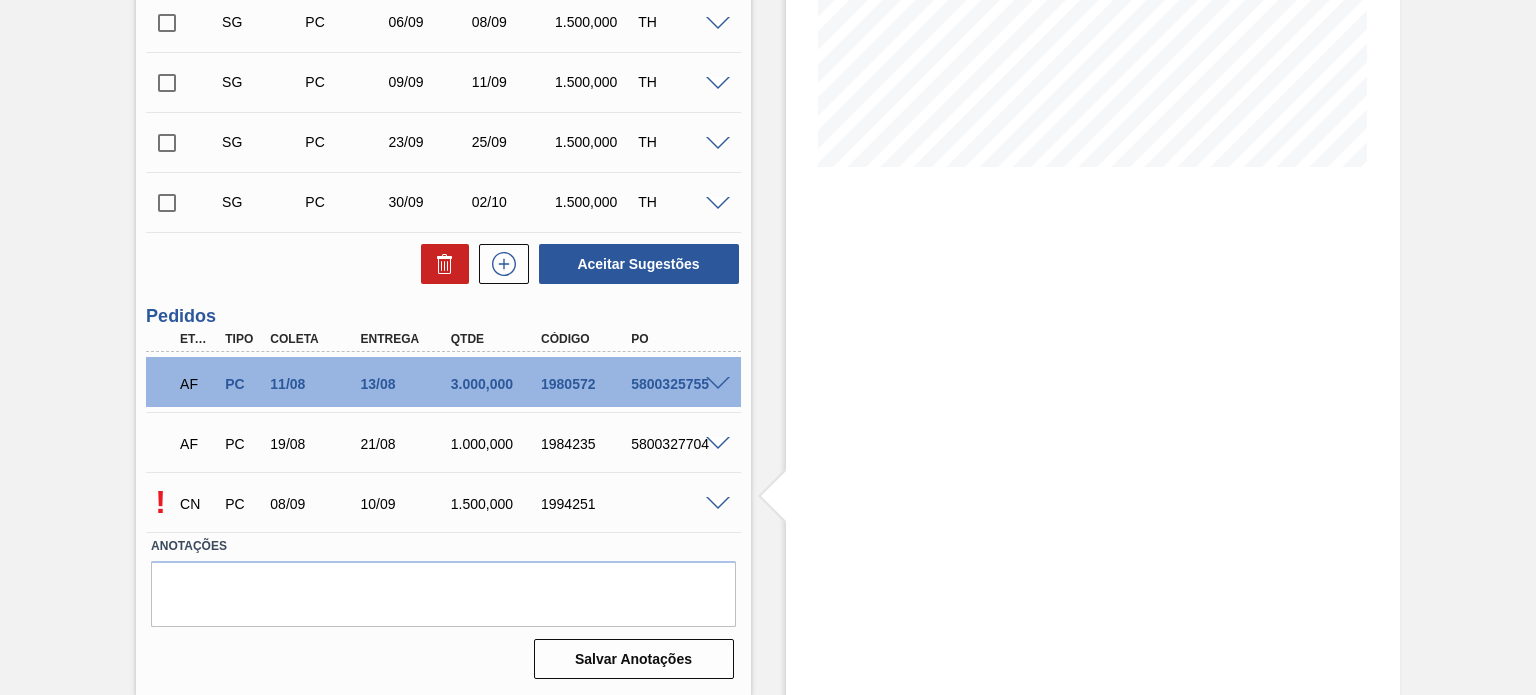 click at bounding box center (718, 504) 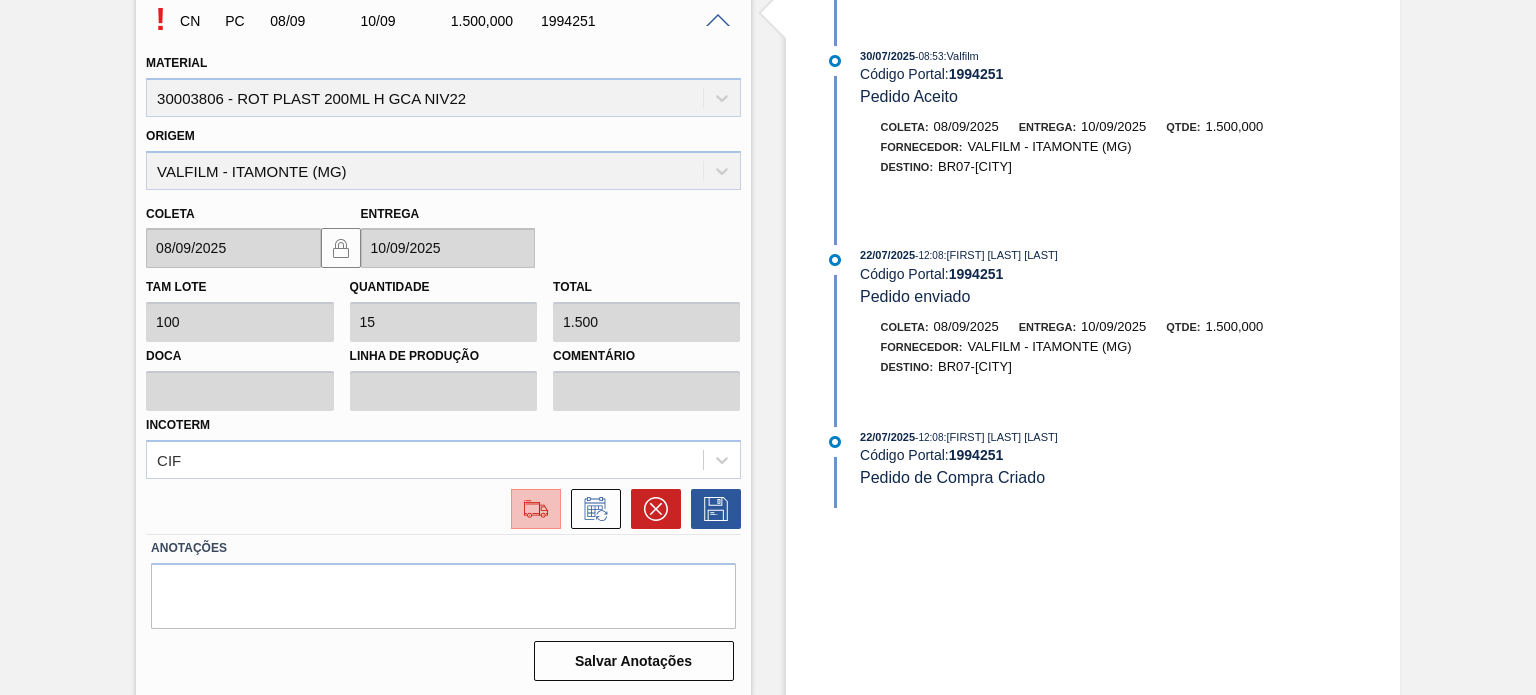 click at bounding box center (536, 509) 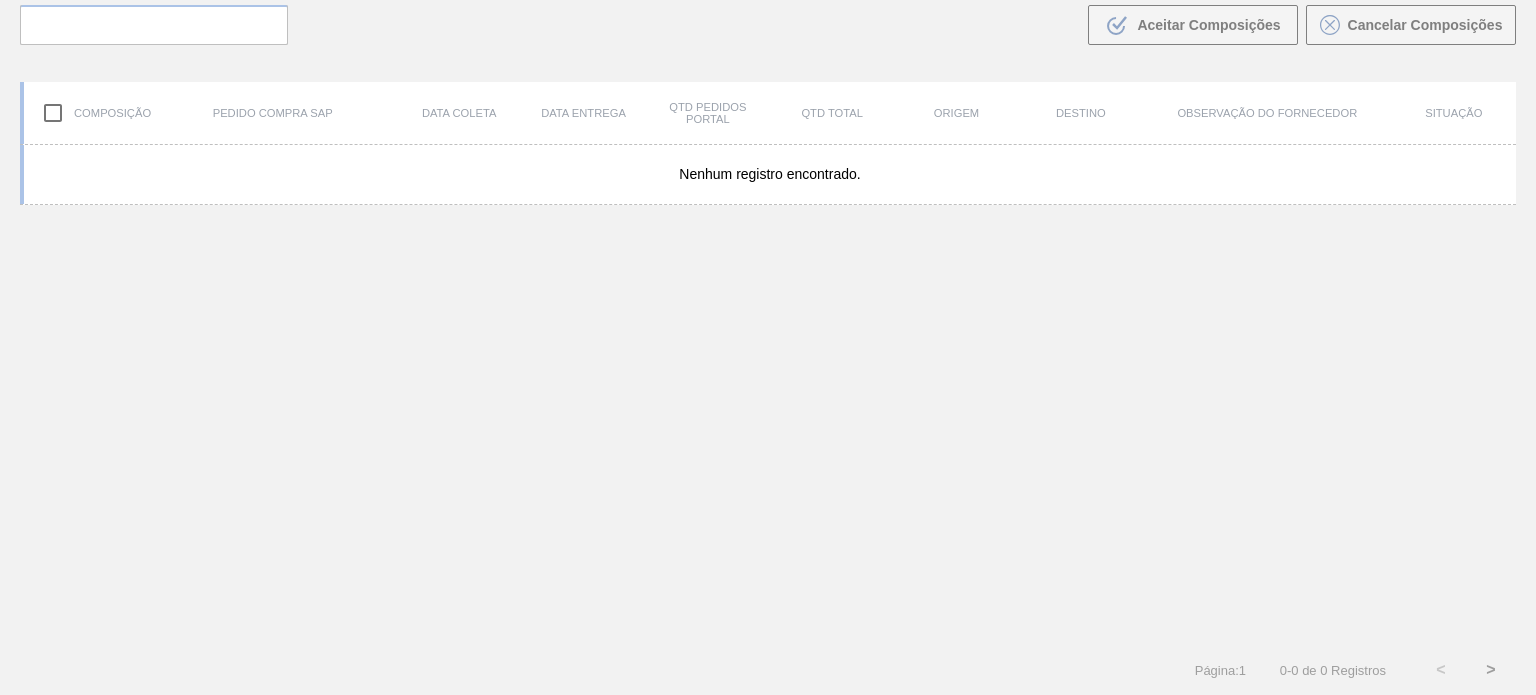 scroll, scrollTop: 144, scrollLeft: 0, axis: vertical 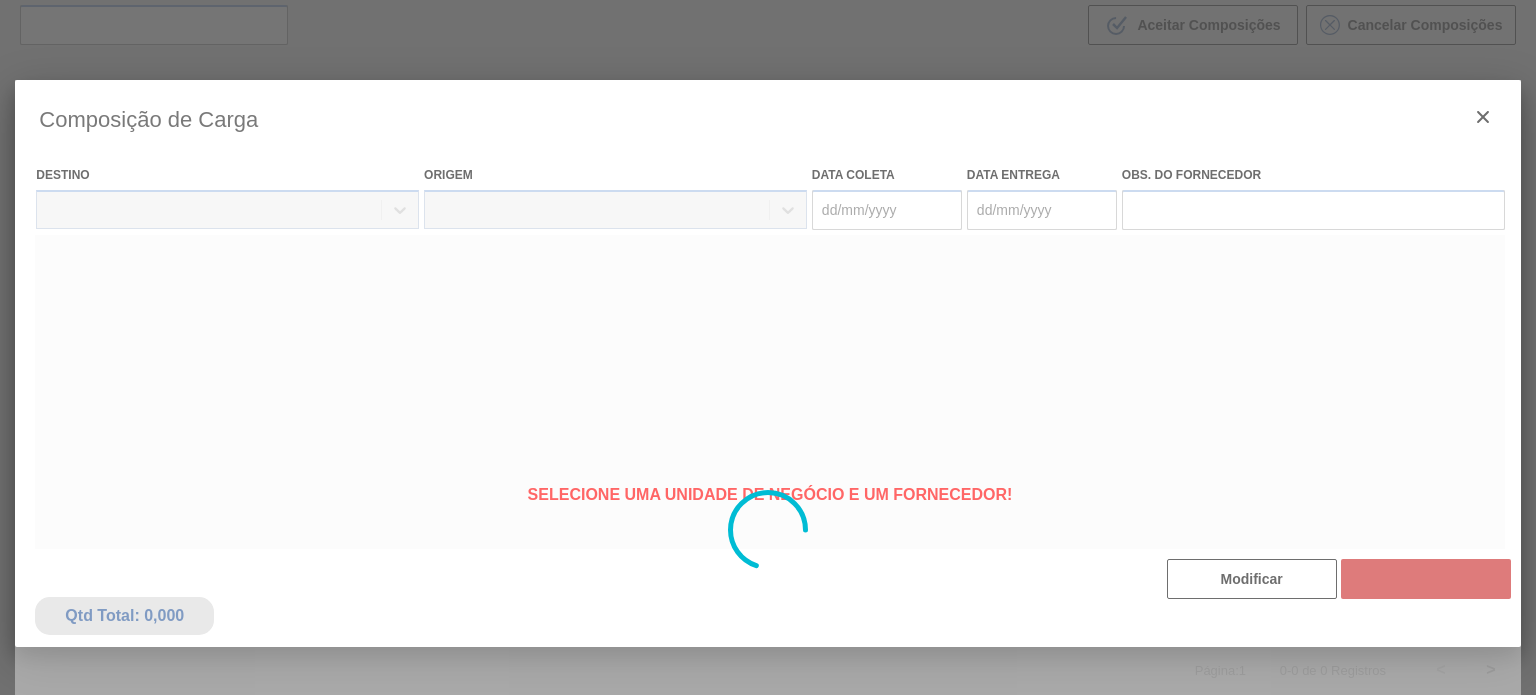 type on "08/09/2025" 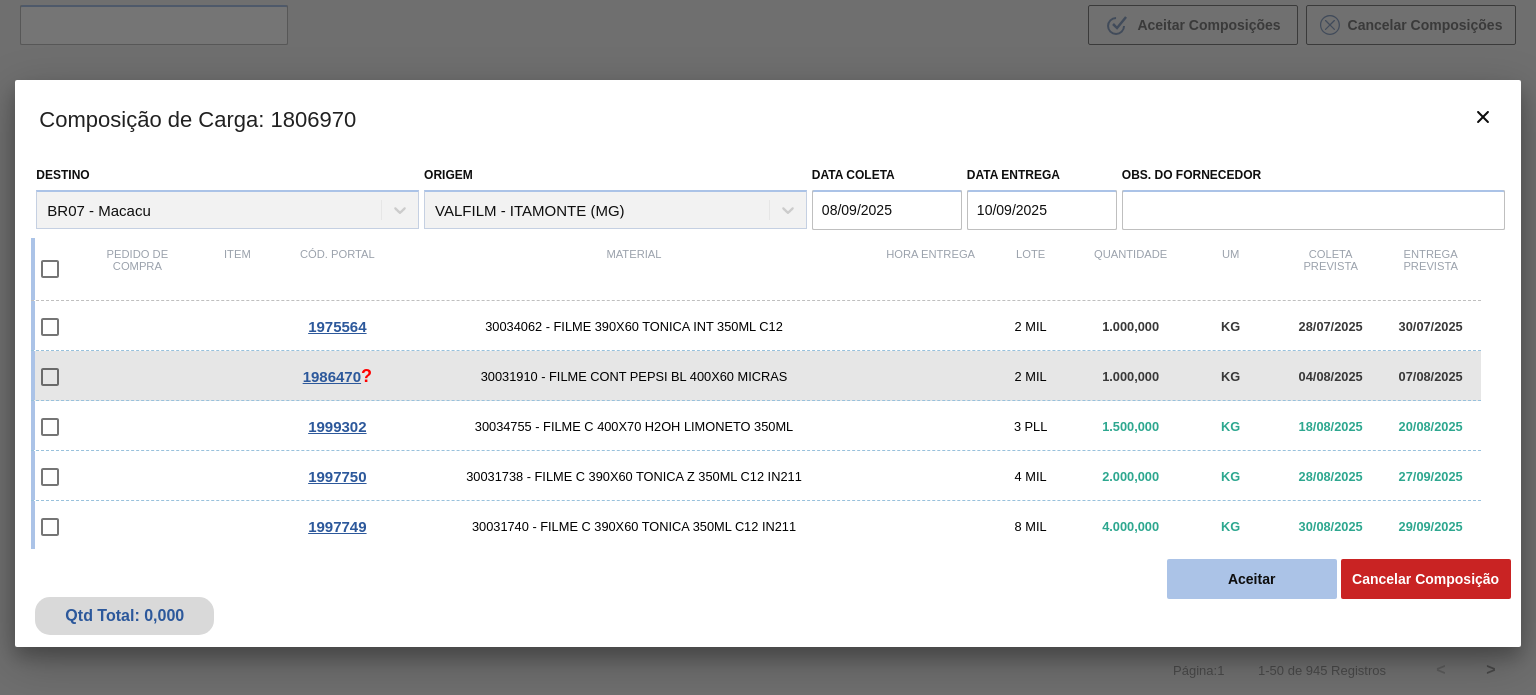 click on "Aceitar" at bounding box center (1252, 579) 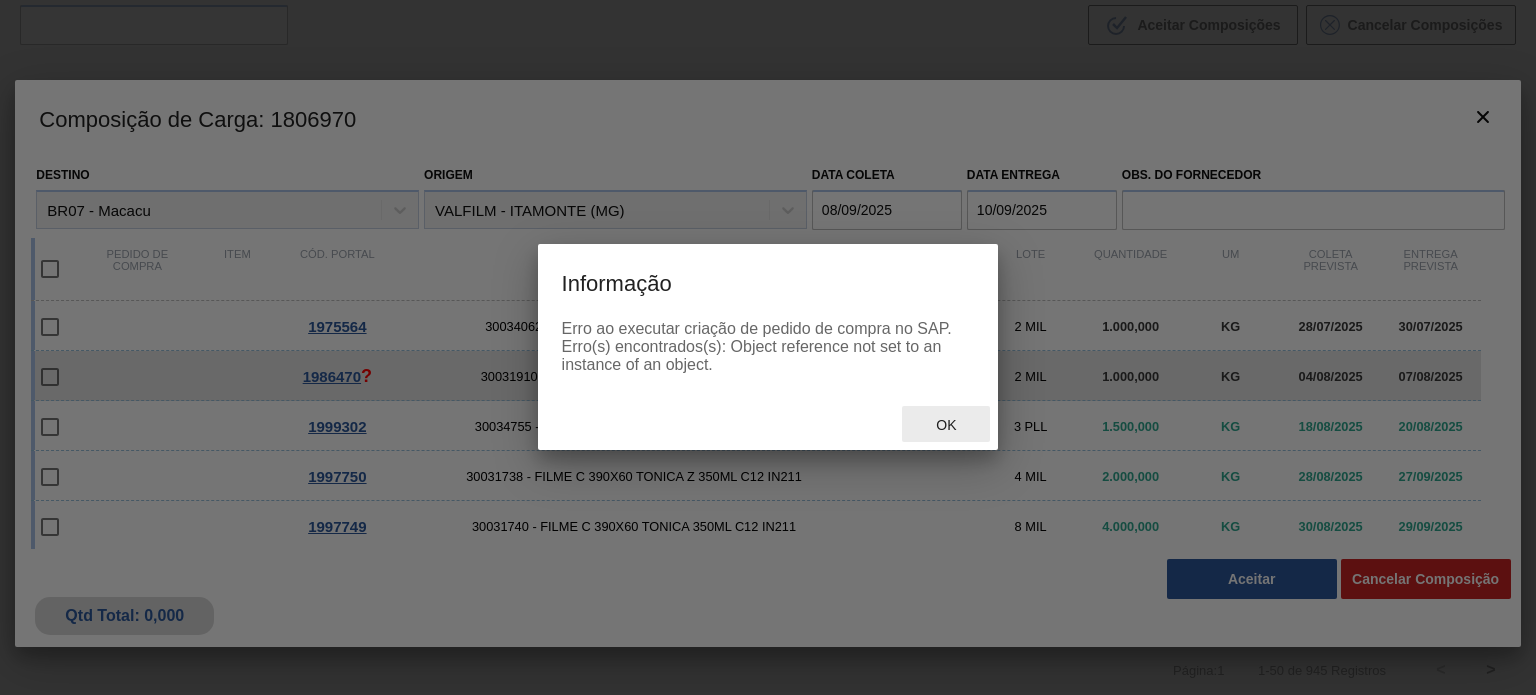 click on "Ok" at bounding box center (946, 425) 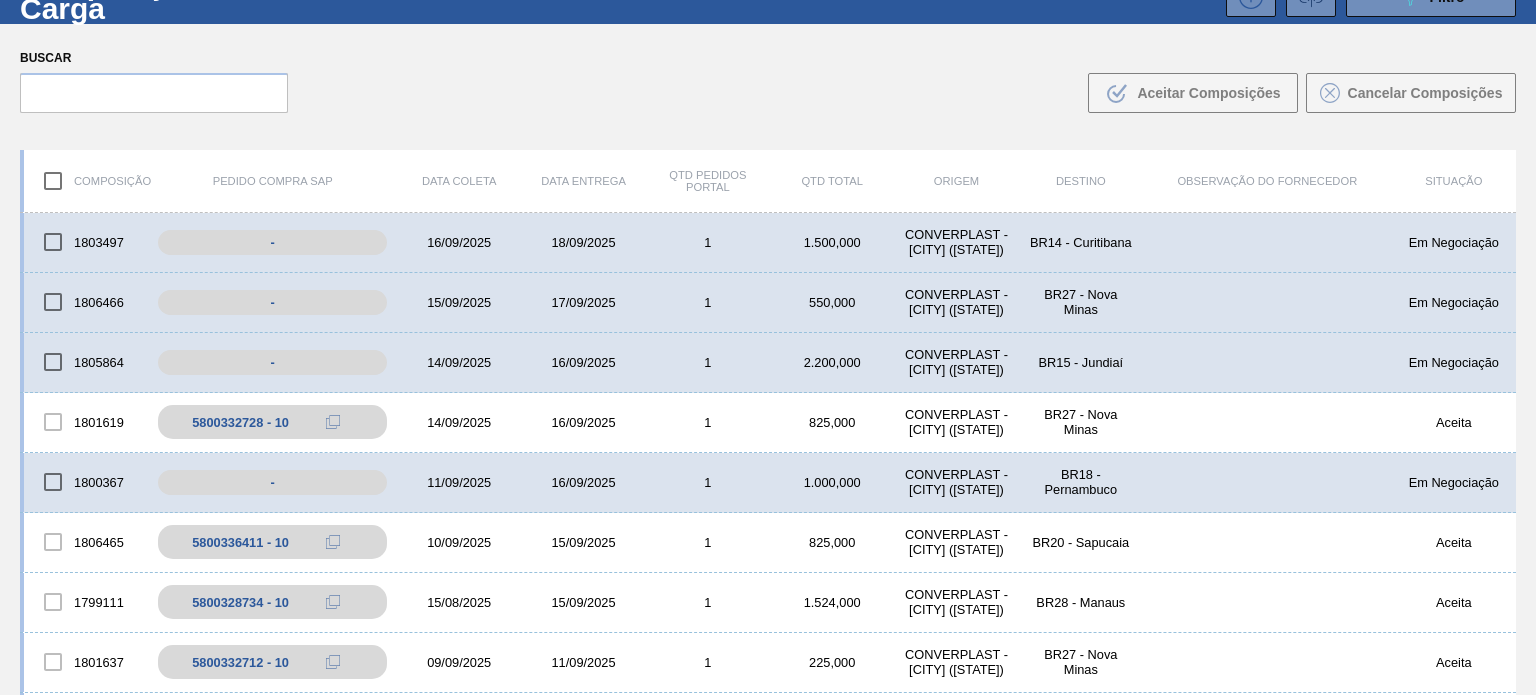 scroll, scrollTop: 44, scrollLeft: 0, axis: vertical 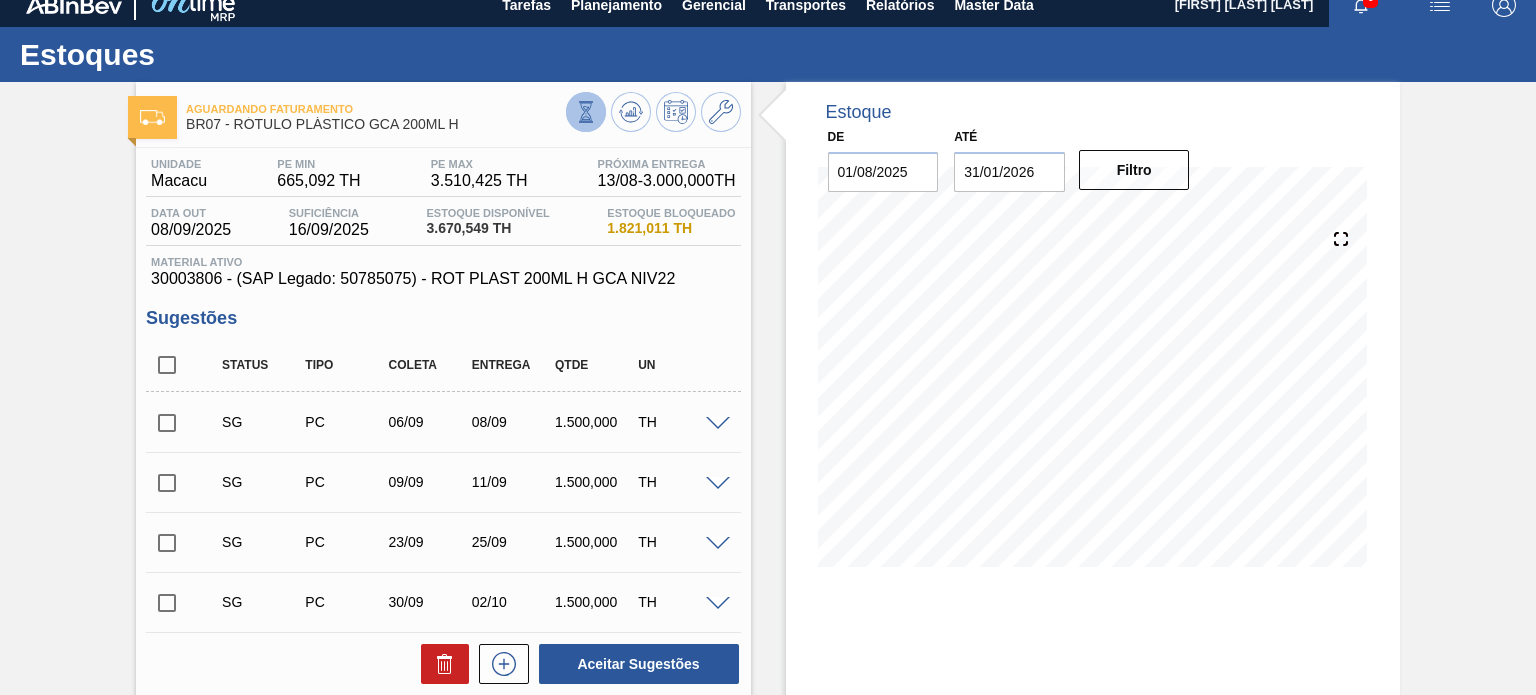 click at bounding box center [586, 112] 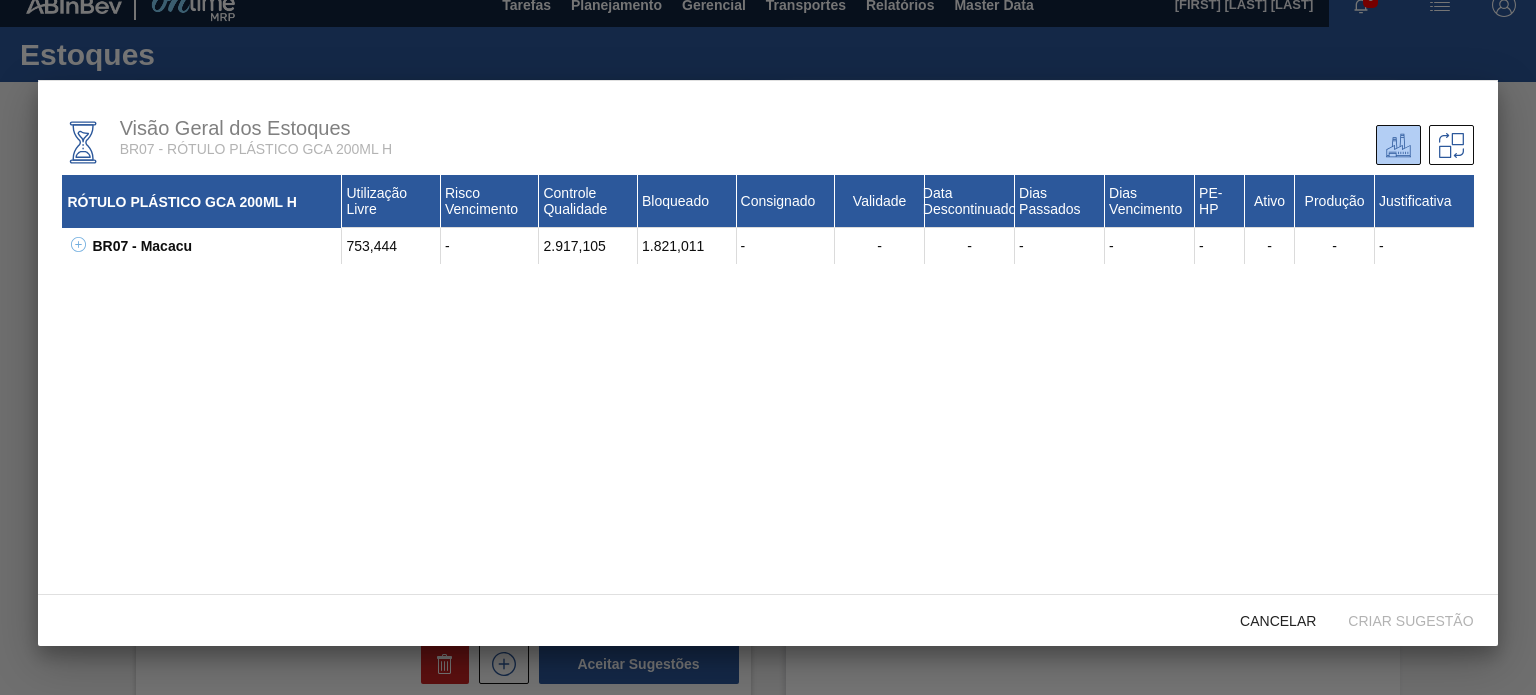 type 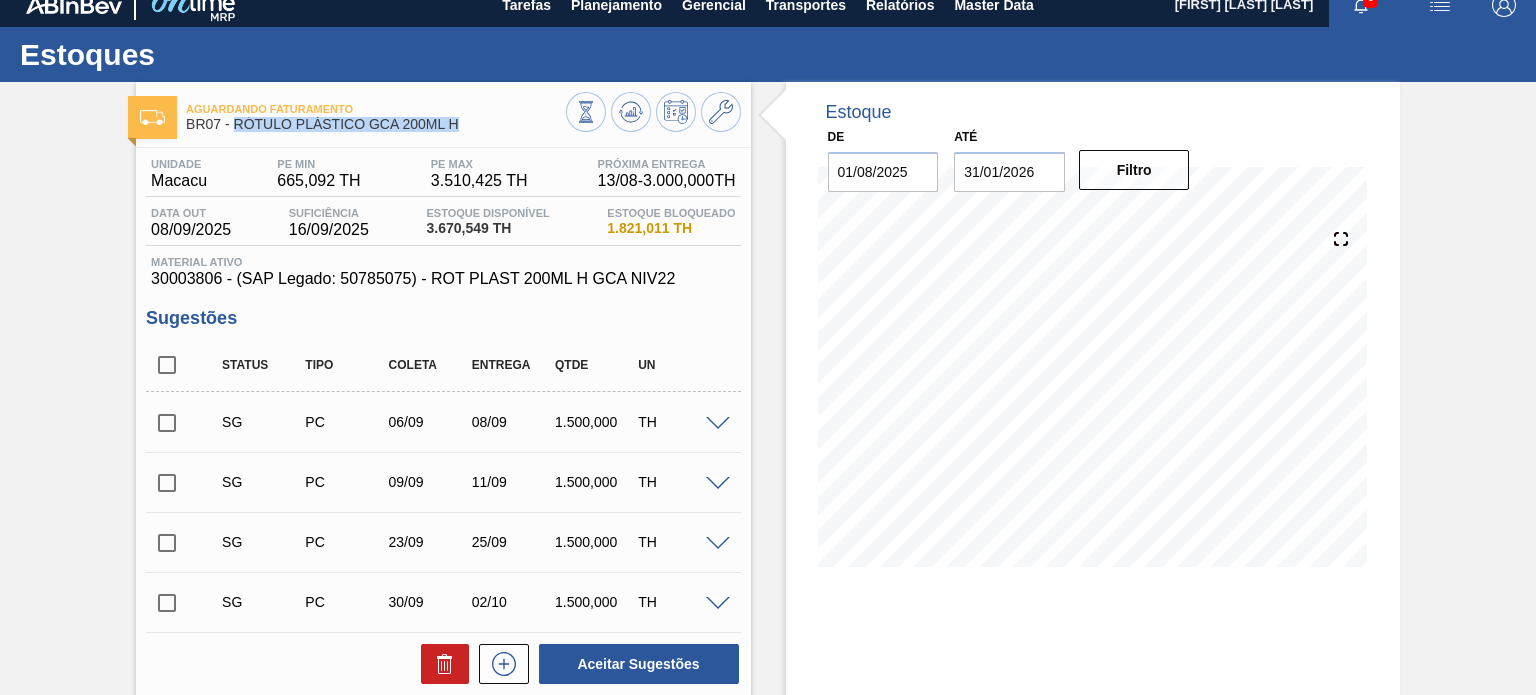 drag, startPoint x: 464, startPoint y: 120, endPoint x: 232, endPoint y: 120, distance: 232 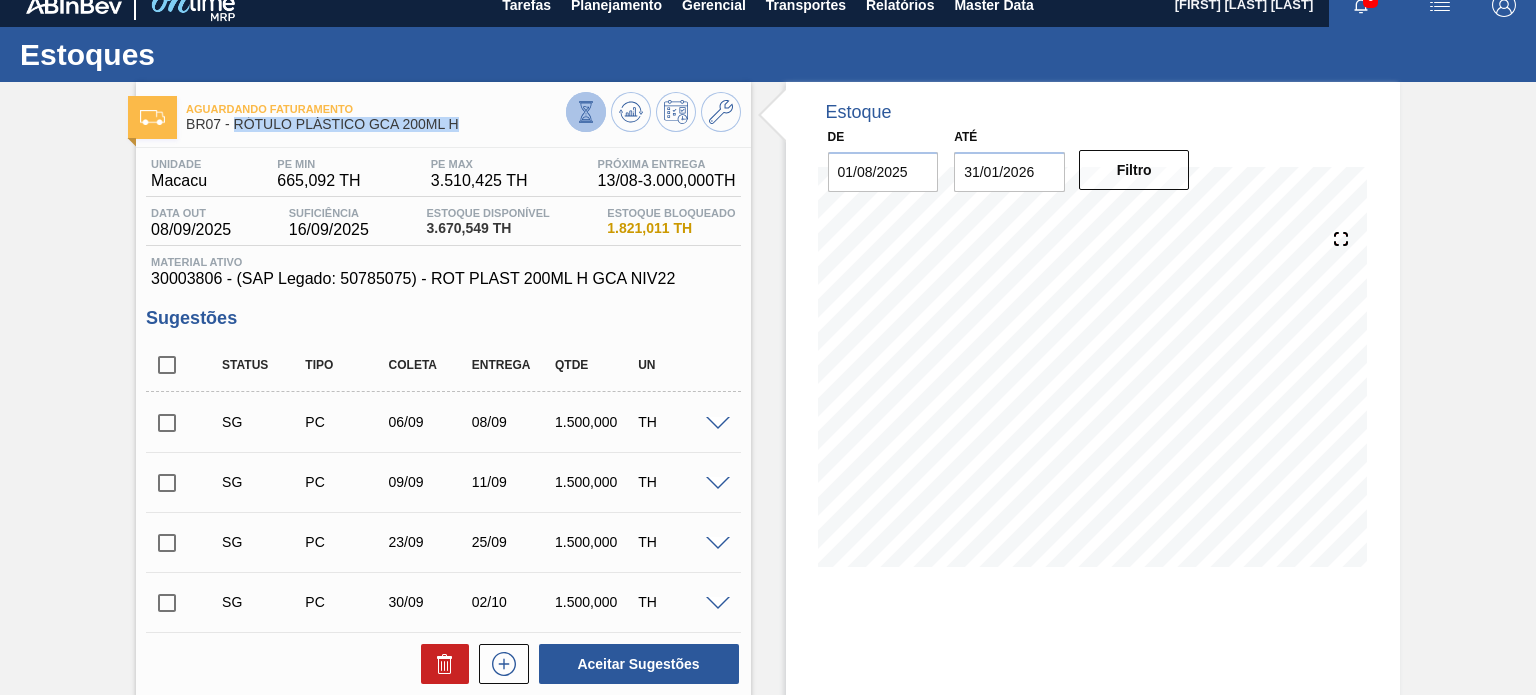 click 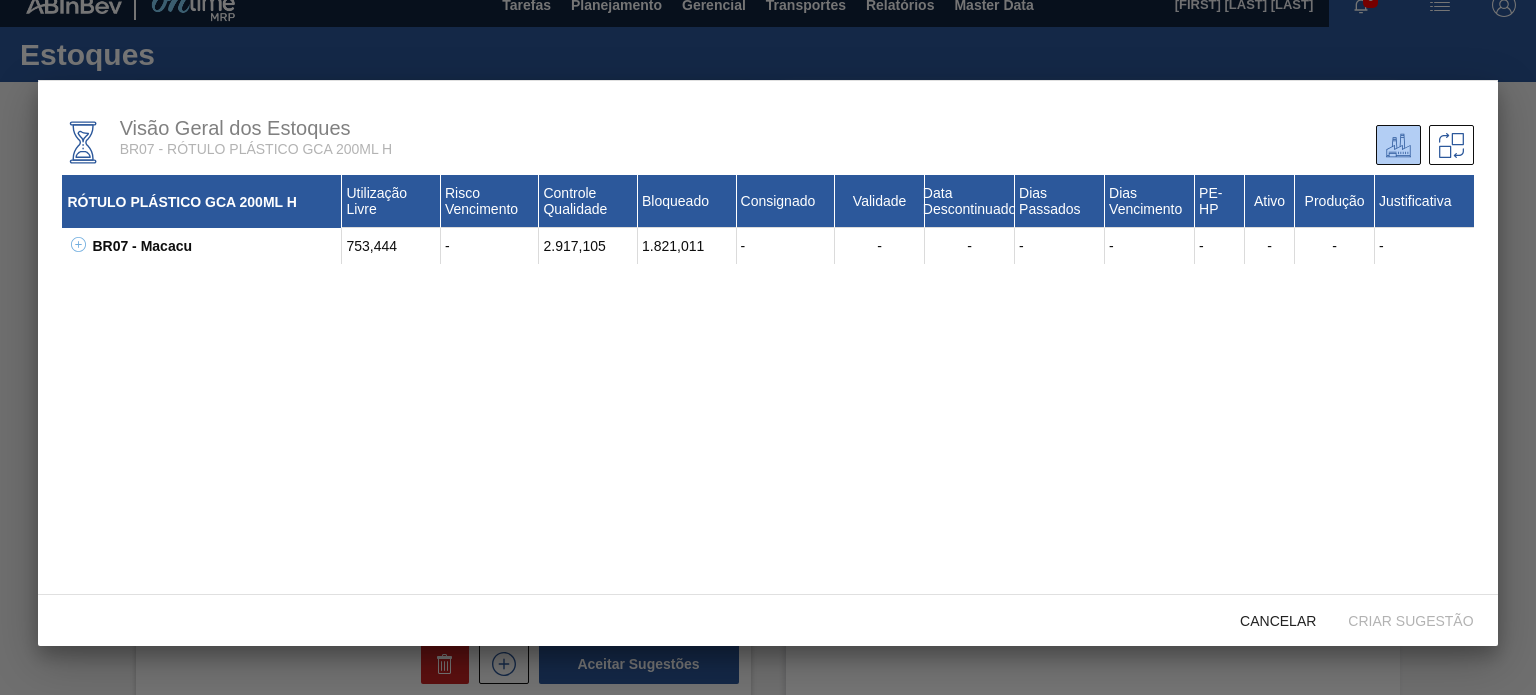 click on "RÓTULO PLÁSTICO GCA 200ML H Utilização Livre Risco Vencimento Controle Qualidade Bloqueado Consignado Validade Data Descontinuado Dias Passados Dias Vencimento PE-HP Ativo Produção Justificativa BR07 - Macacu [QUANTITY] - [QUANTITY] [QUANTITY] - - - - - - - - - 30003806 - ROT PLAST 200ML H GCA NIV22 [QUANTITY] - [QUANTITY] [QUANTITY] - - - - - 75 Sim Sim - W0717F6101 - - - - - [DATE] - 822 - - - - - 0000538495 - - - - - [DATE] - 188 - - - - - 0000551462 - - - - - [DATE] - 188 - - - - - 0000551462 - - - - - [DATE] - 188 - - - - - 0000551462 - - - - - [DATE] - 188 - - - - - 0000338656 - - - - - [DATE] - 278 - - - - - 0000338657 - - - - - [DATE] - 280 - - - - - 0000338657 - - - - - [DATE] - 280 - - - - - 0000338657 - - - - - [DATE] - 280 - - - - - 0000375072 - - - - - [DATE] - 279 - - - - - 0000375072 - - - - - [DATE] - 279 - - - - - 0000375072 - - - - - [DATE] - 279 - - - - - 372907/001 - - - - - [DATE] - 279 - - - - - 372907/001 - - - - - [DATE] - 279 - - -" at bounding box center [767, 419] 